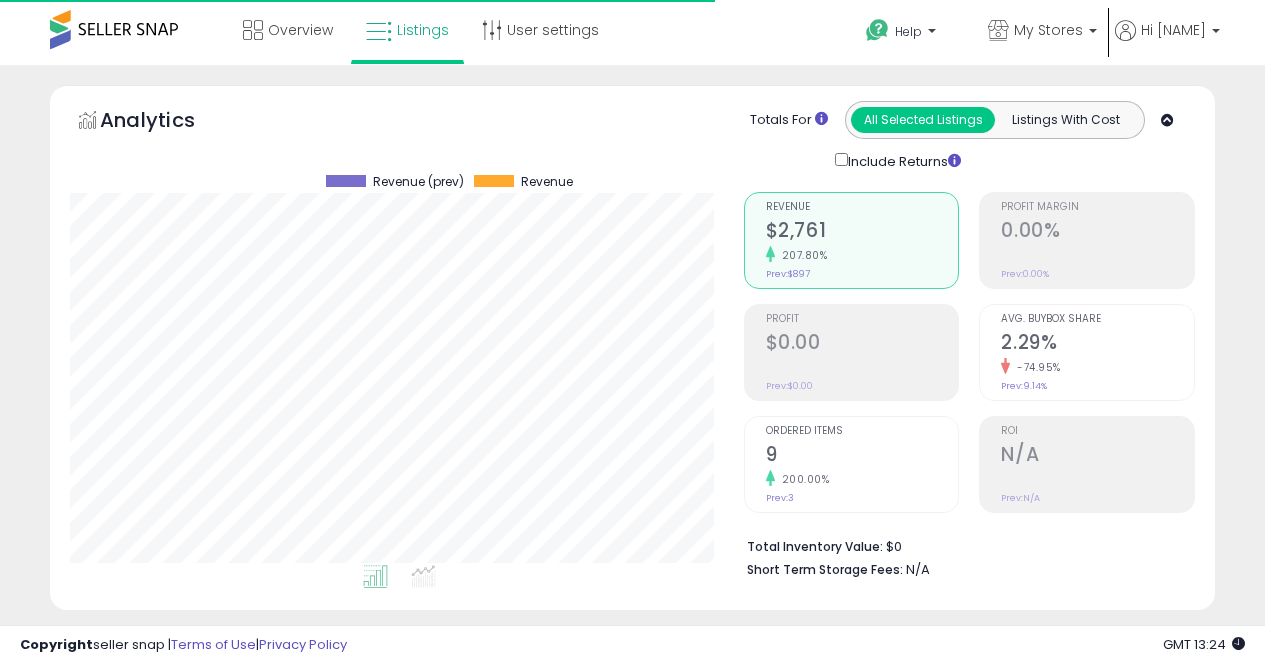 select on "**" 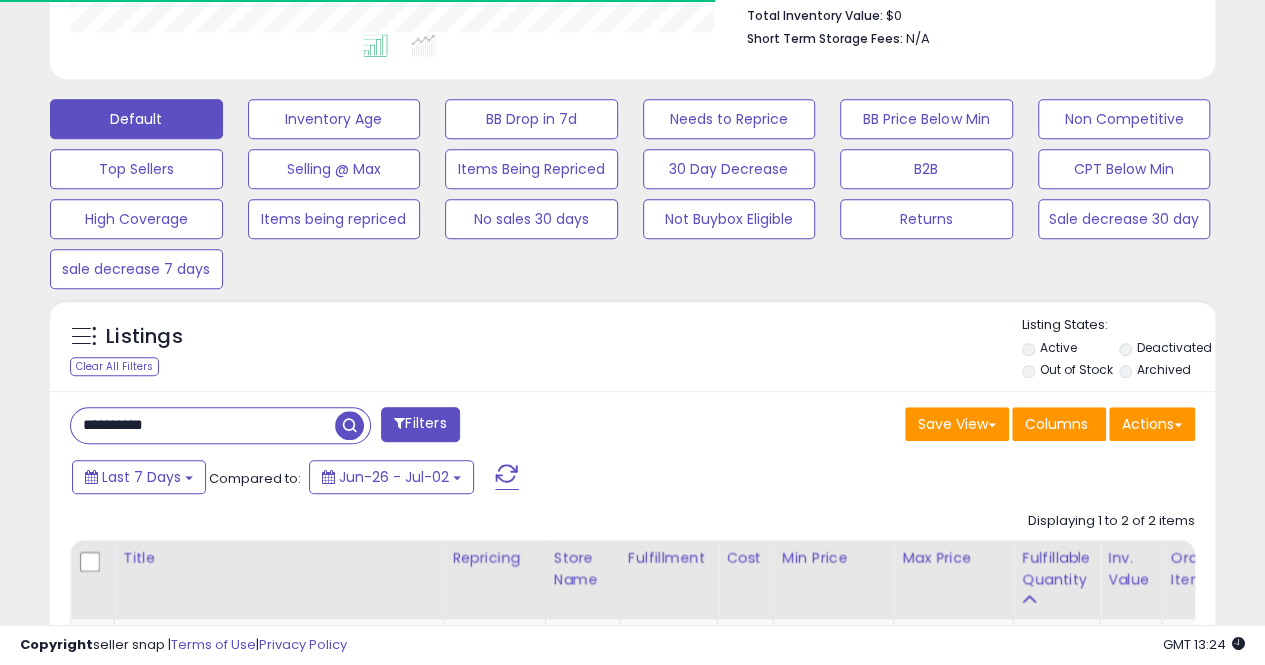scroll, scrollTop: 531, scrollLeft: 0, axis: vertical 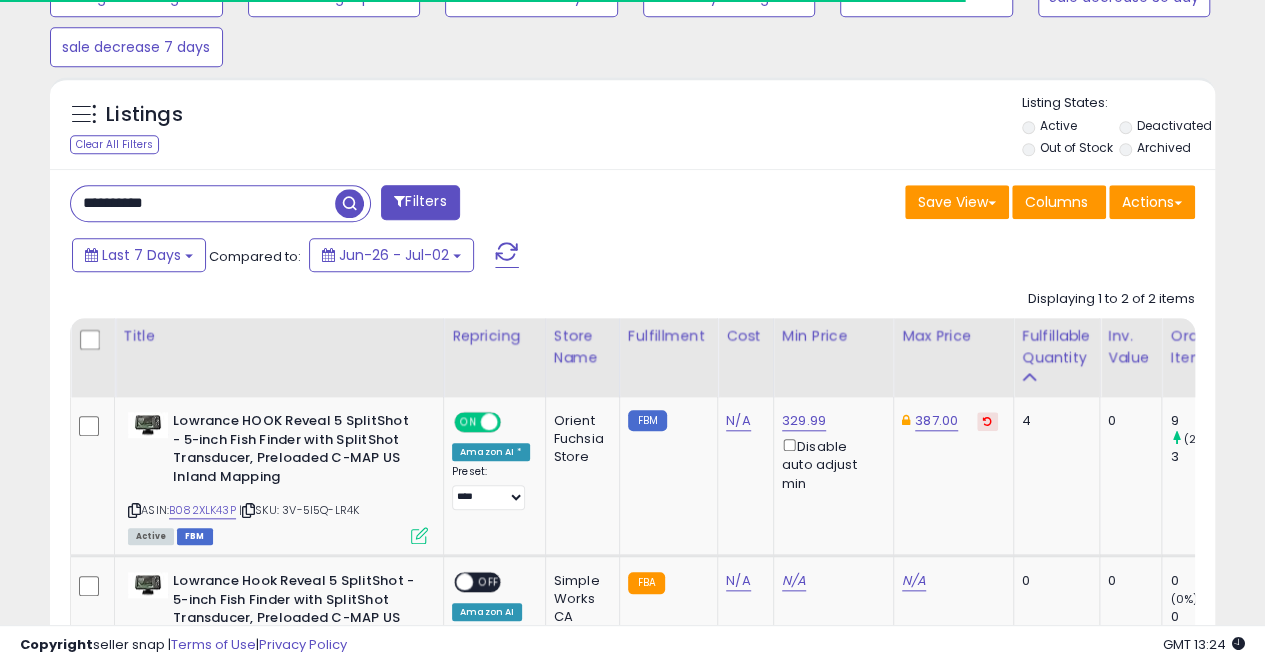 drag, startPoint x: 196, startPoint y: 195, endPoint x: 26, endPoint y: 209, distance: 170.5755 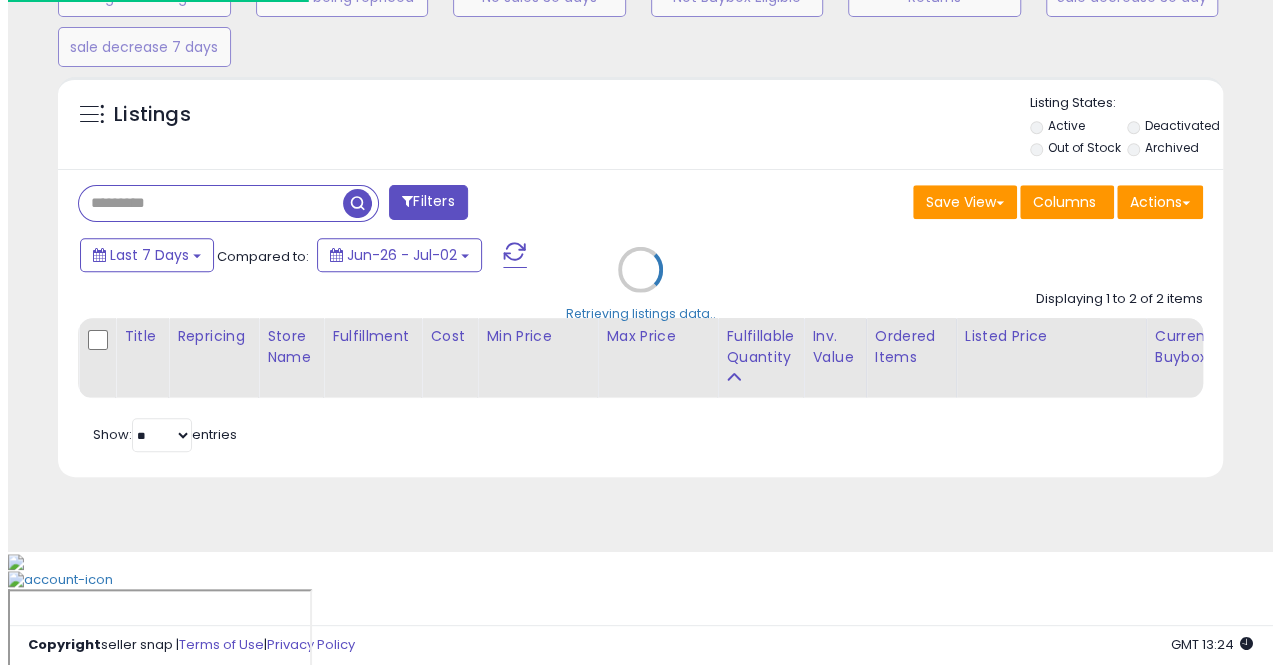 scroll, scrollTop: 653, scrollLeft: 0, axis: vertical 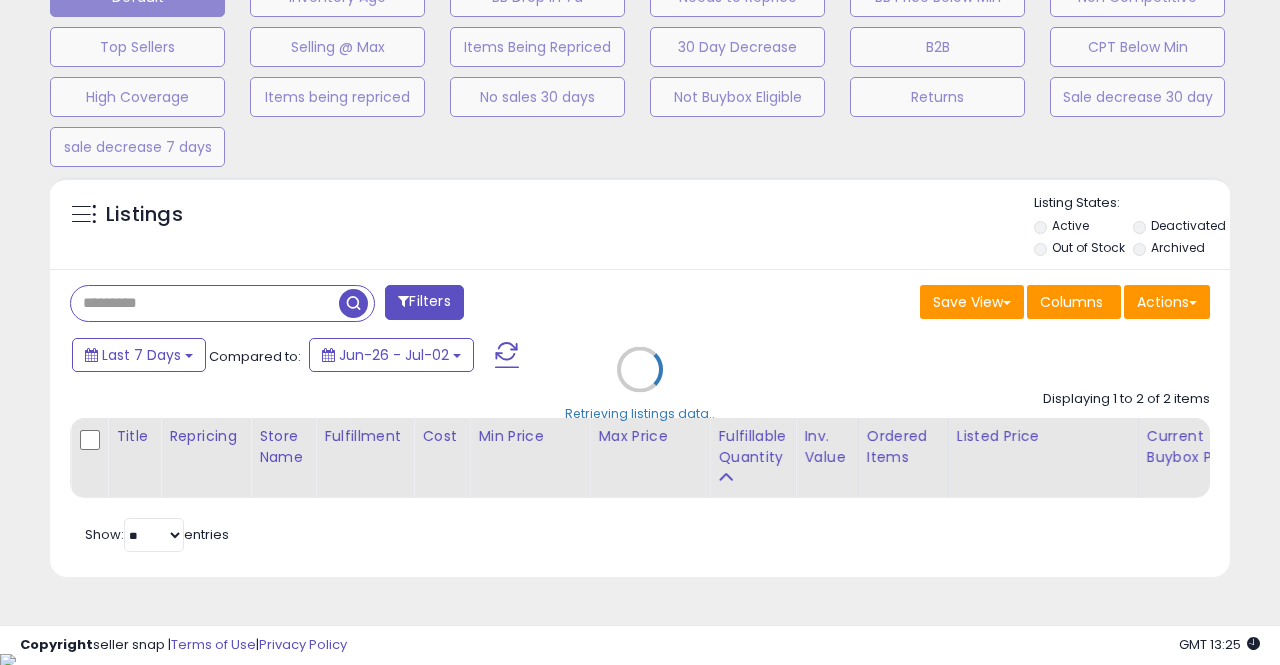 click on "Retrieving listings data.." at bounding box center [640, 384] 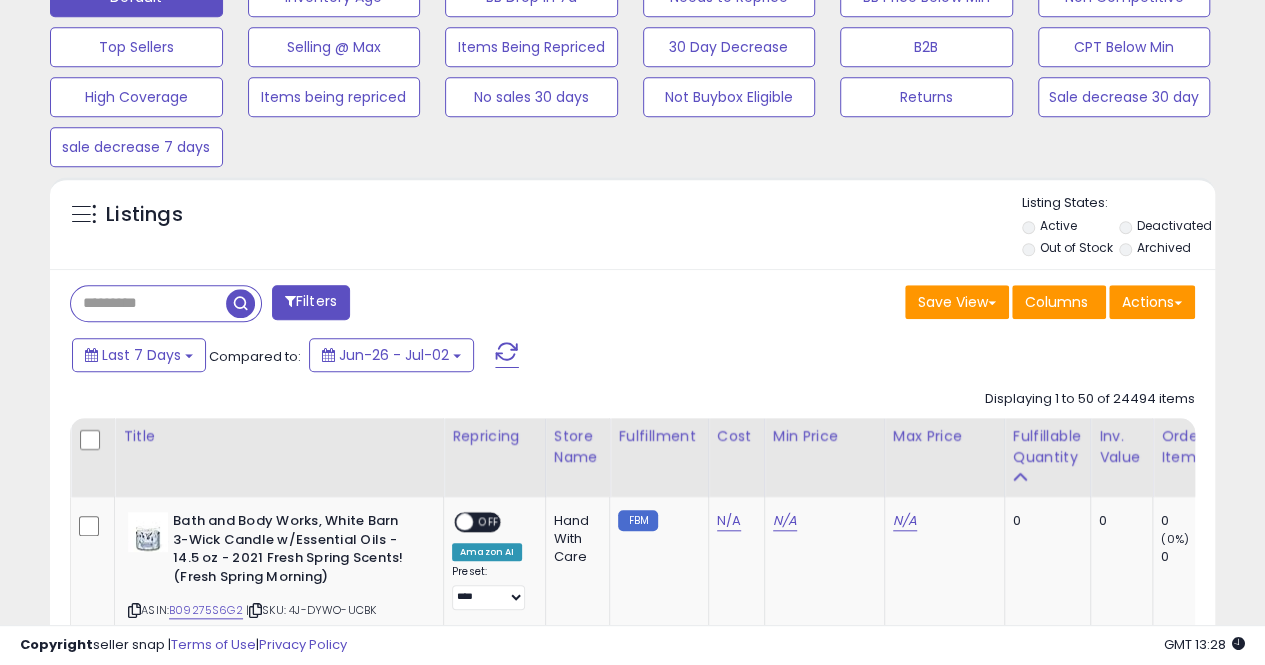 scroll, scrollTop: 999590, scrollLeft: 999326, axis: both 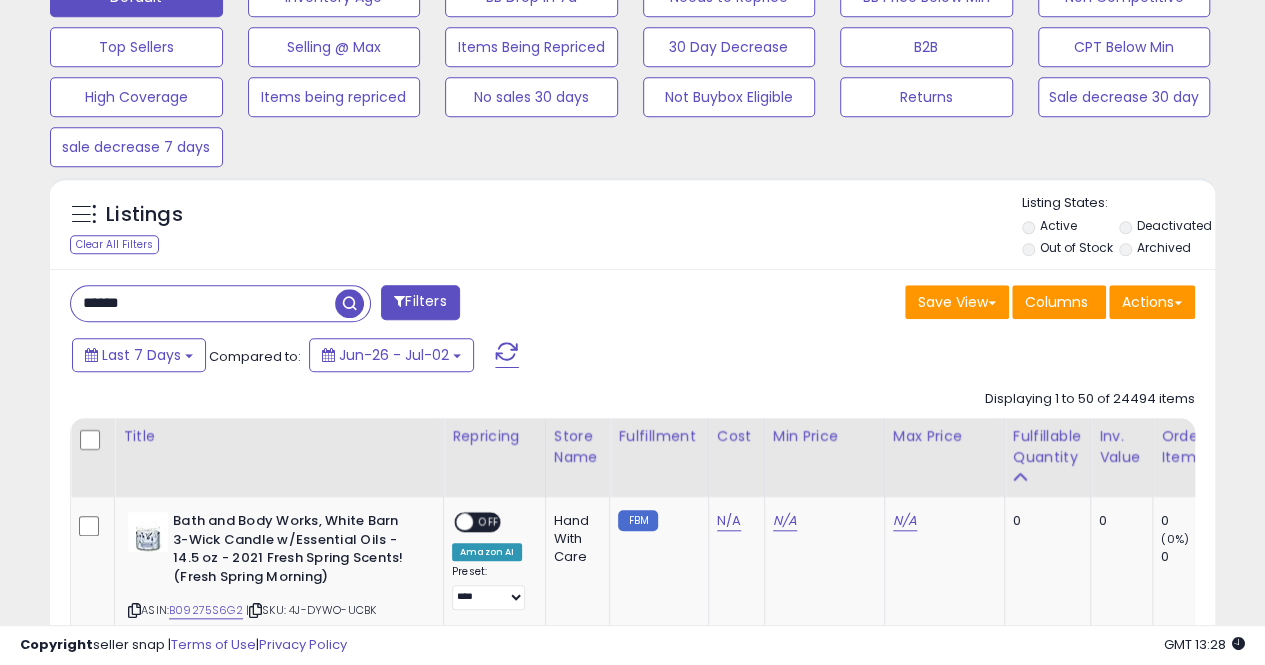 type on "******" 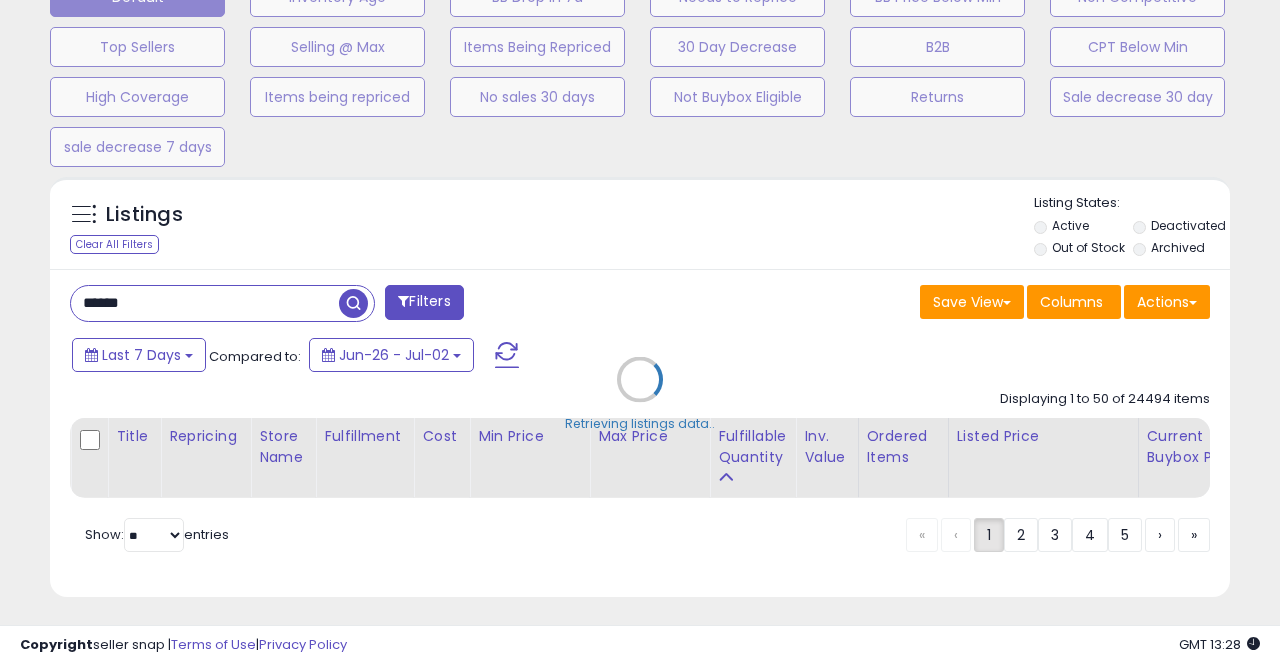 scroll, scrollTop: 999590, scrollLeft: 999317, axis: both 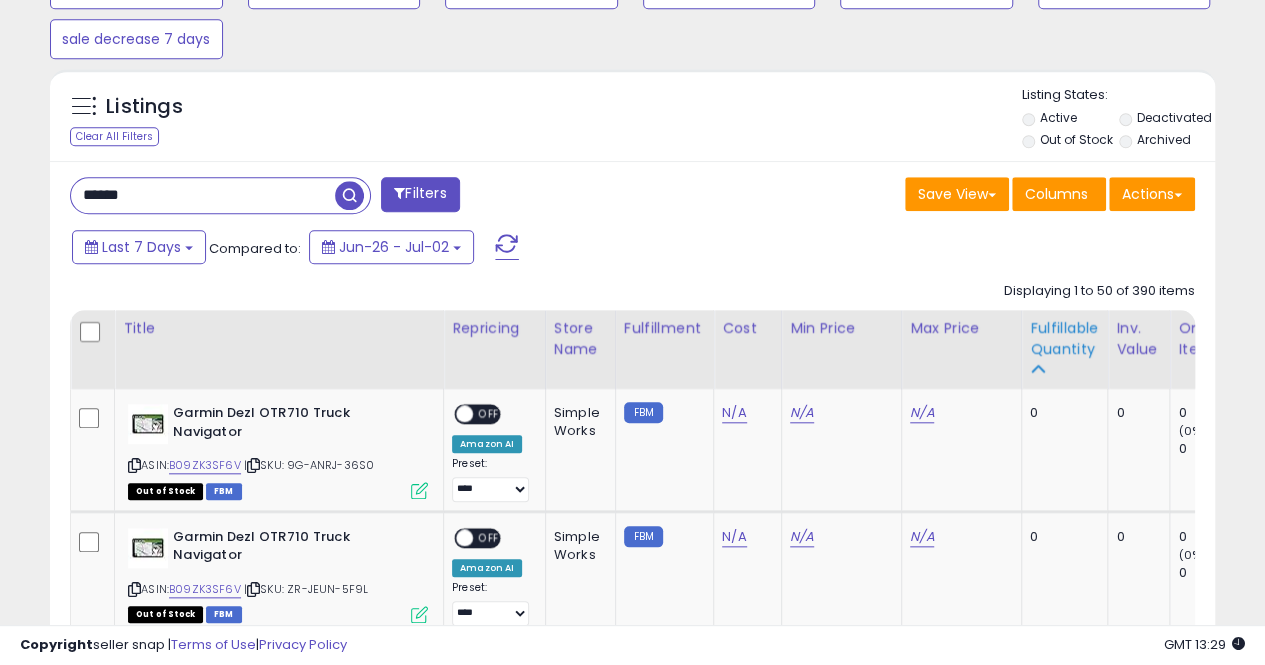 click on "Fulfillable Quantity" at bounding box center (1064, 339) 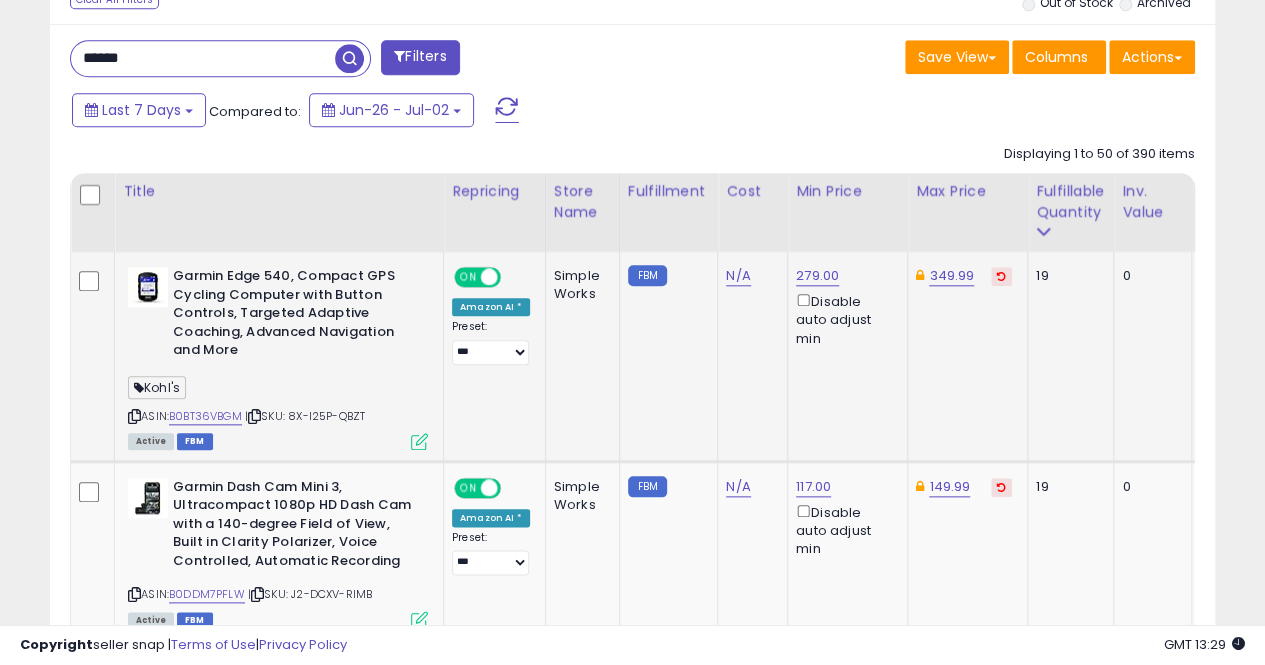 scroll, scrollTop: 899, scrollLeft: 0, axis: vertical 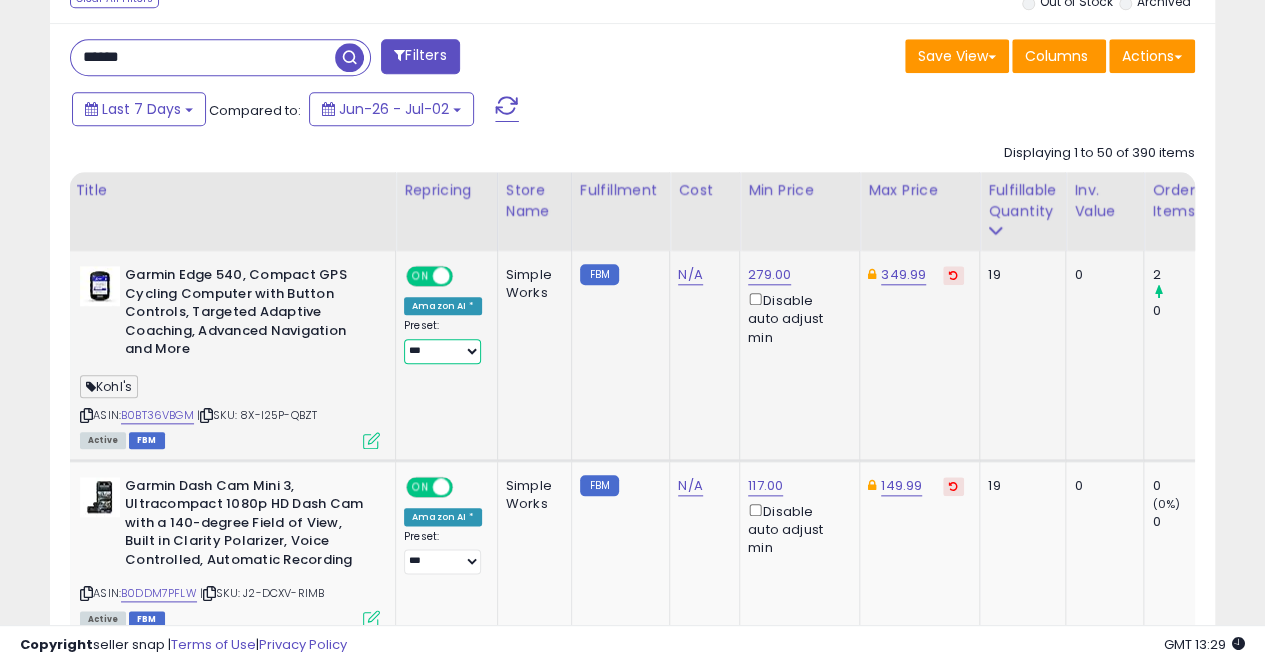 click on "**********" at bounding box center (442, 351) 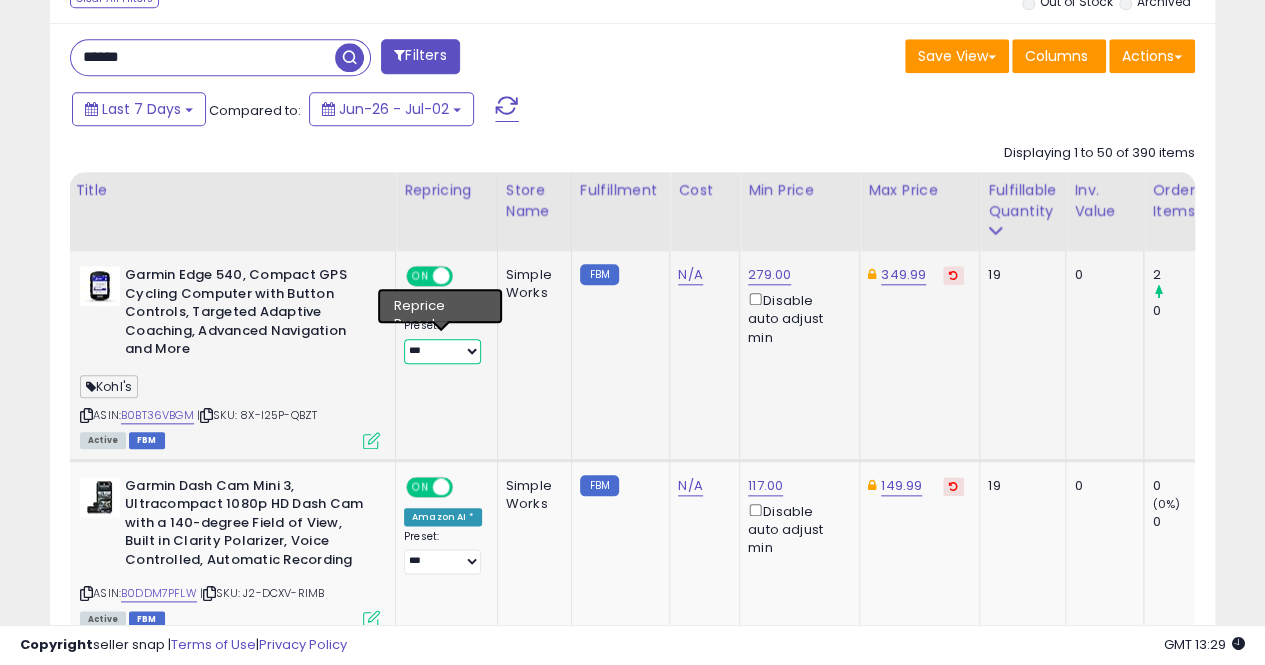 select on "***" 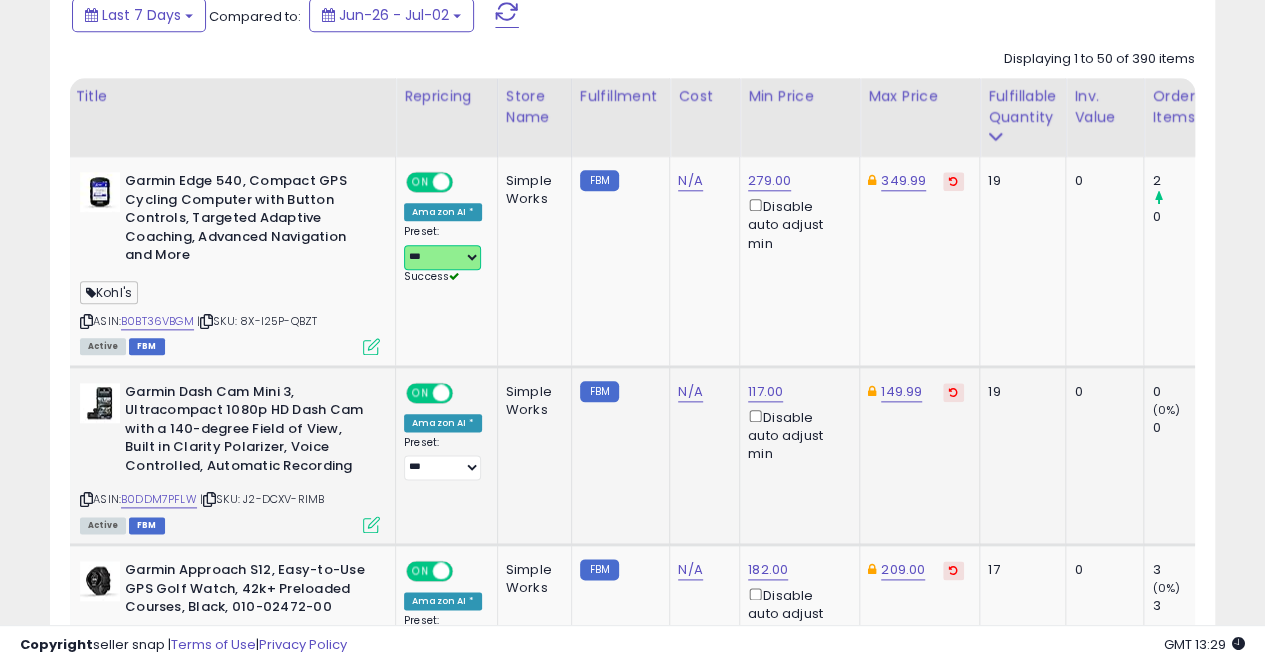 scroll, scrollTop: 1067, scrollLeft: 0, axis: vertical 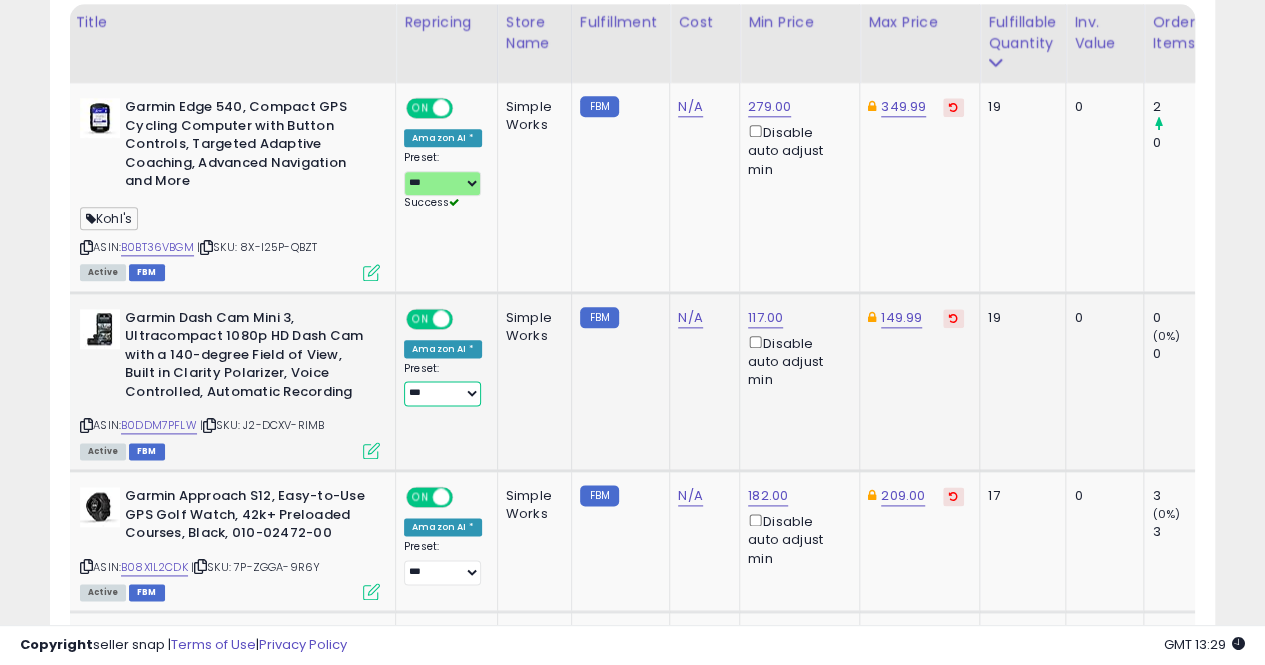 click on "**********" at bounding box center (442, 393) 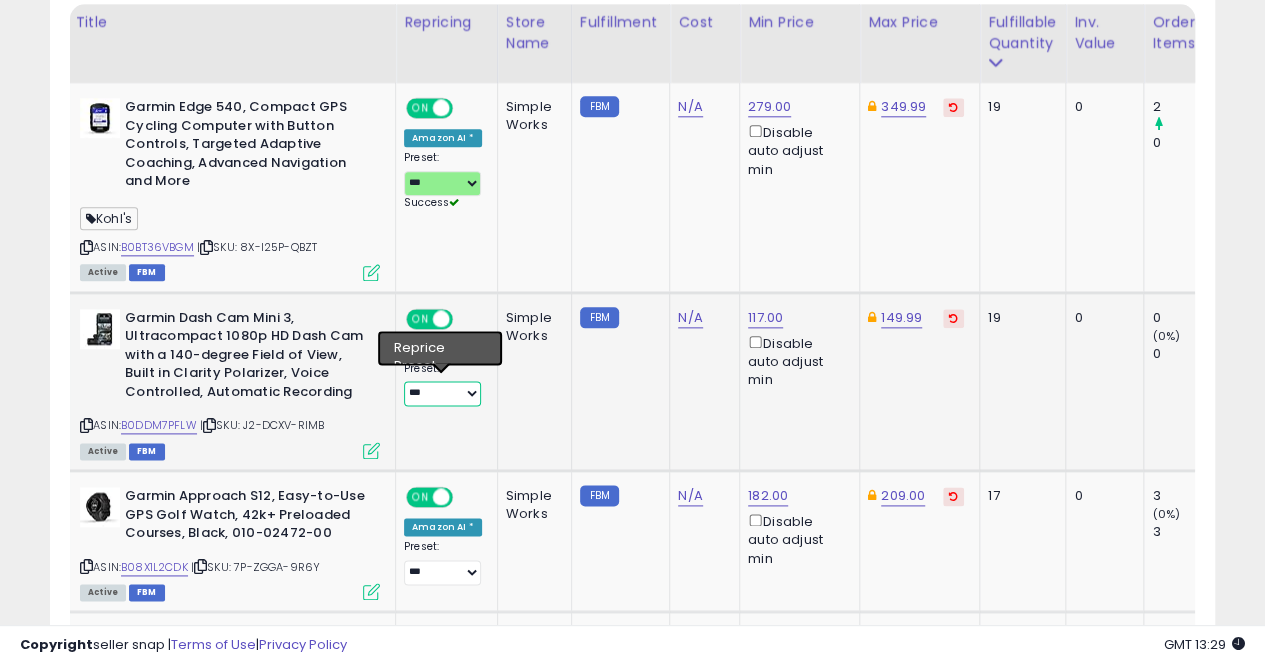 select on "***" 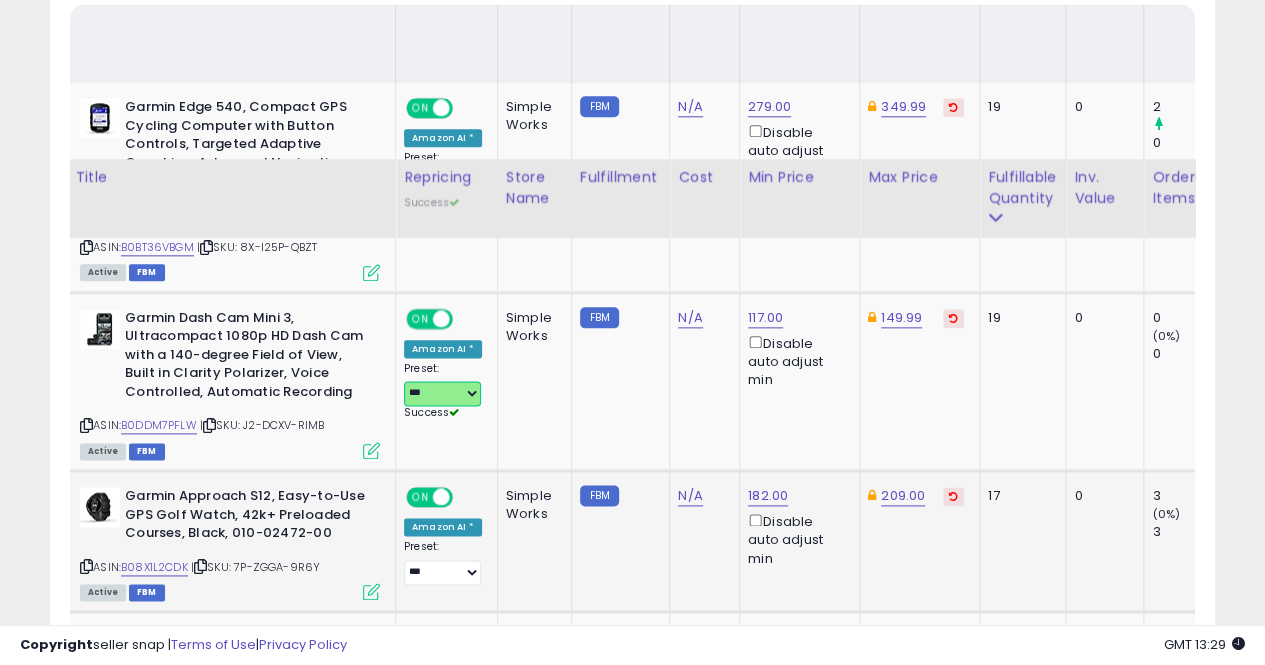 scroll, scrollTop: 1235, scrollLeft: 0, axis: vertical 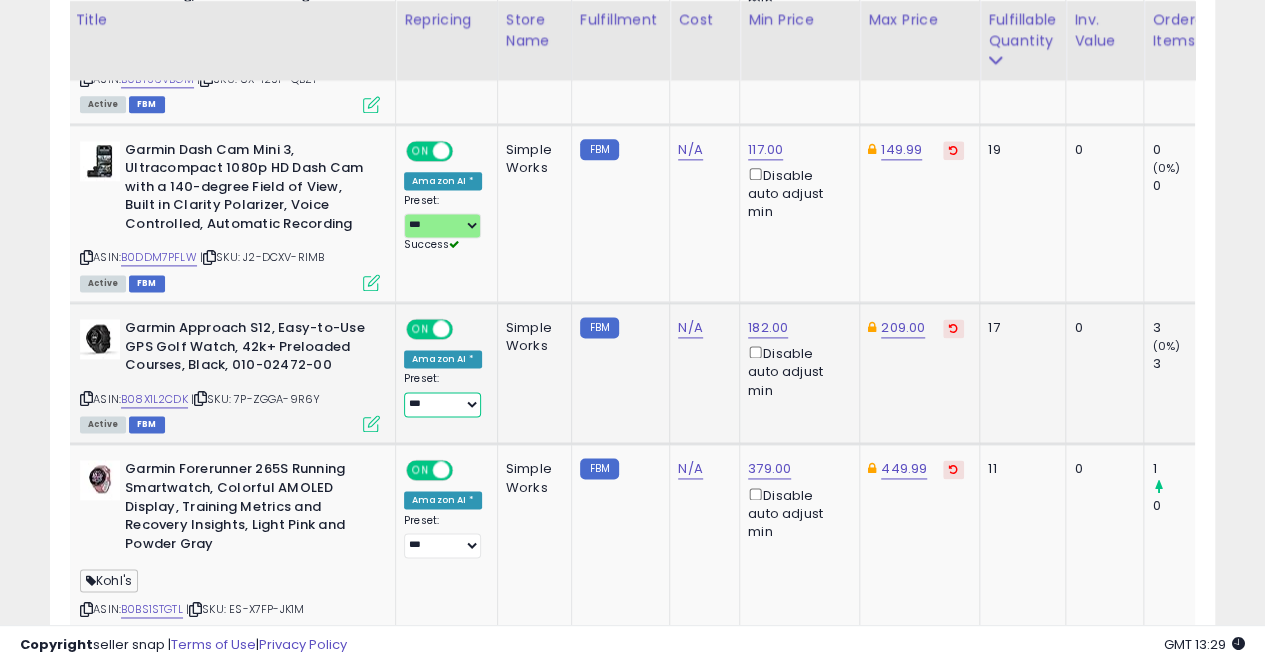 click on "**********" at bounding box center (442, 404) 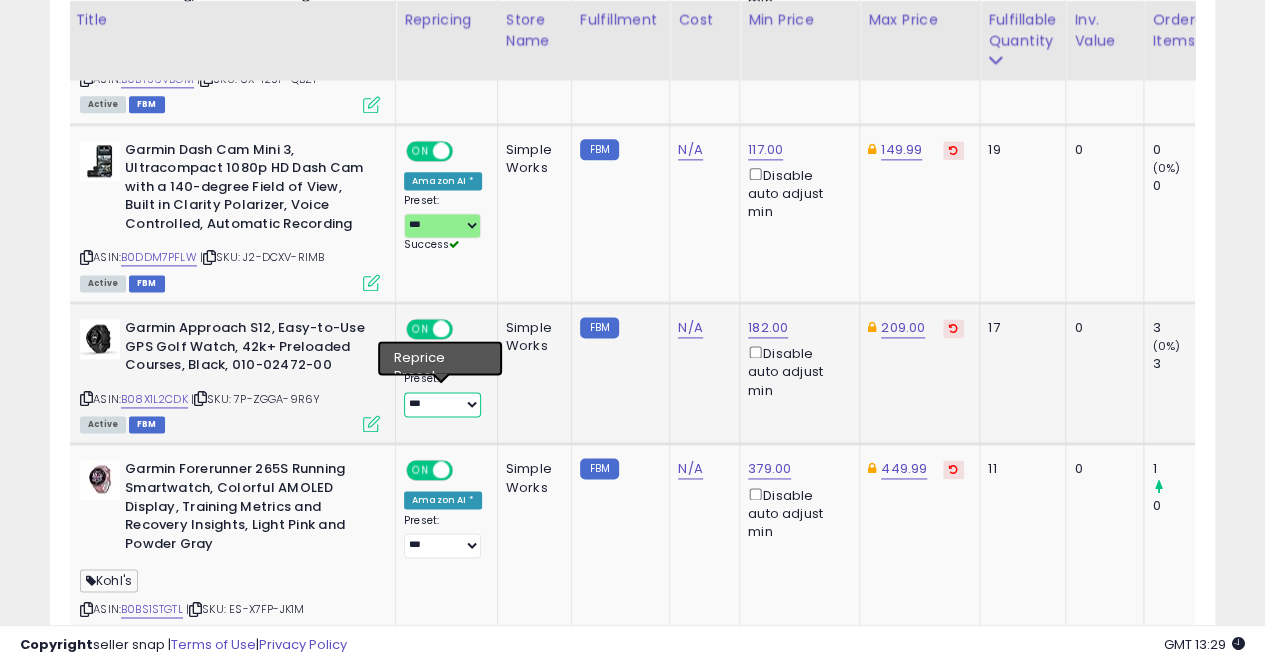 select on "***" 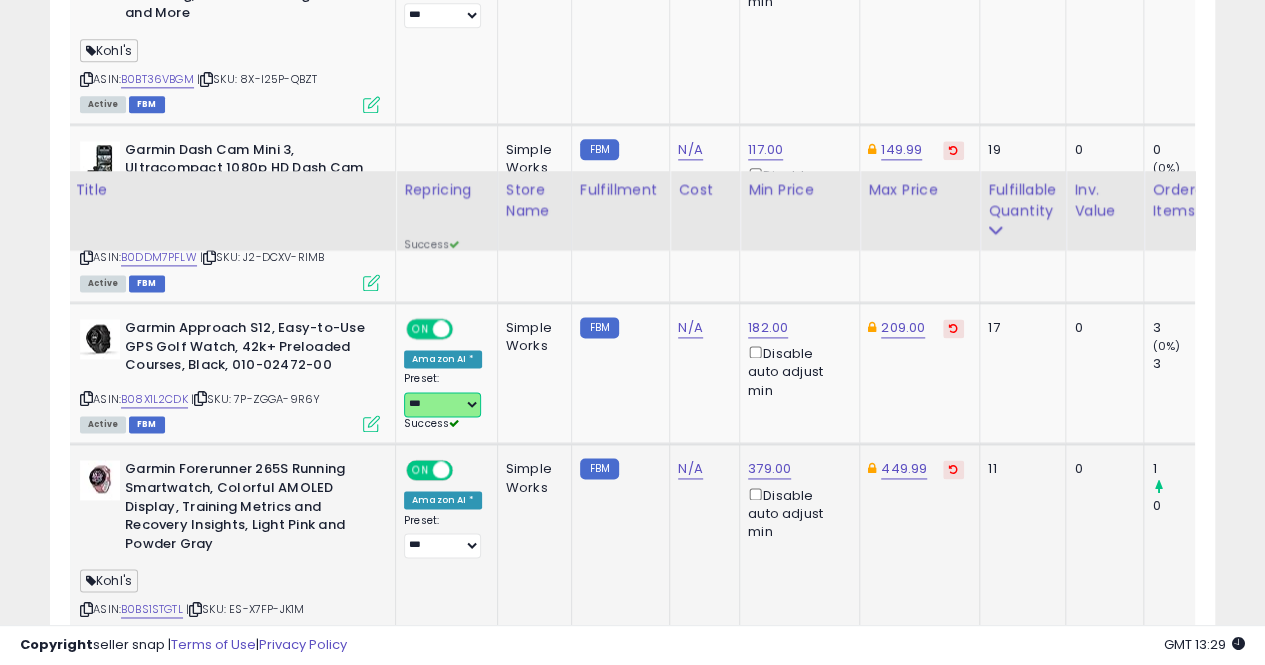 scroll, scrollTop: 1405, scrollLeft: 0, axis: vertical 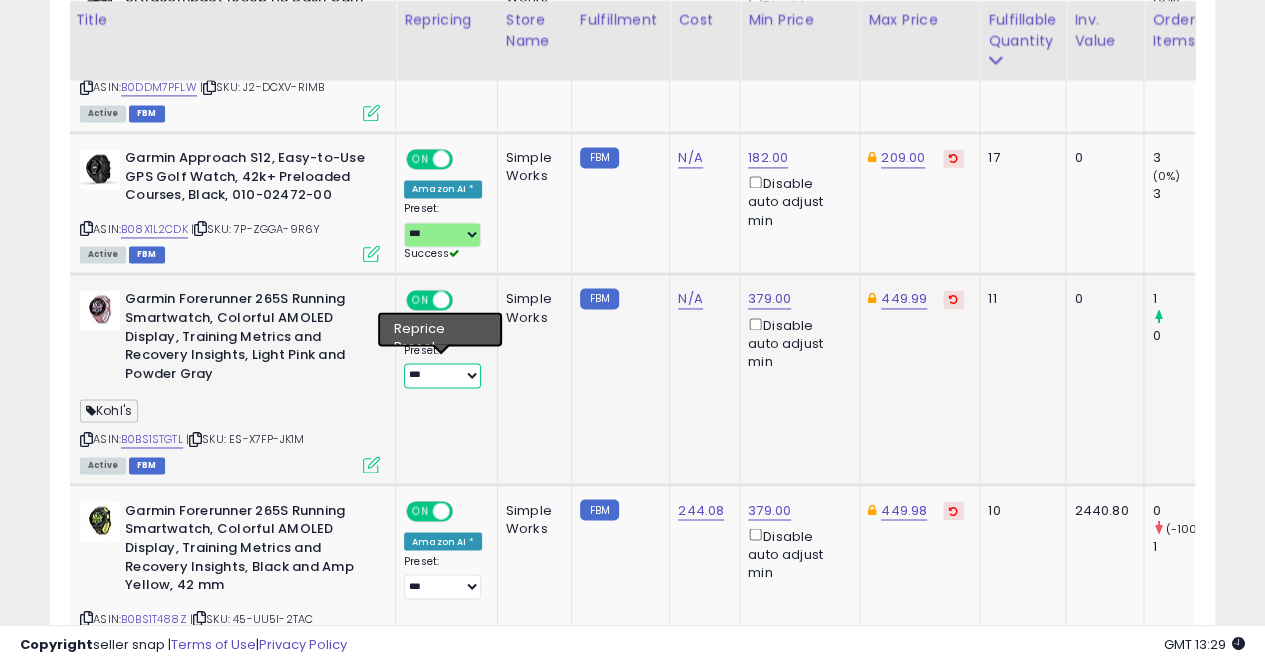 click on "**********" at bounding box center [442, 375] 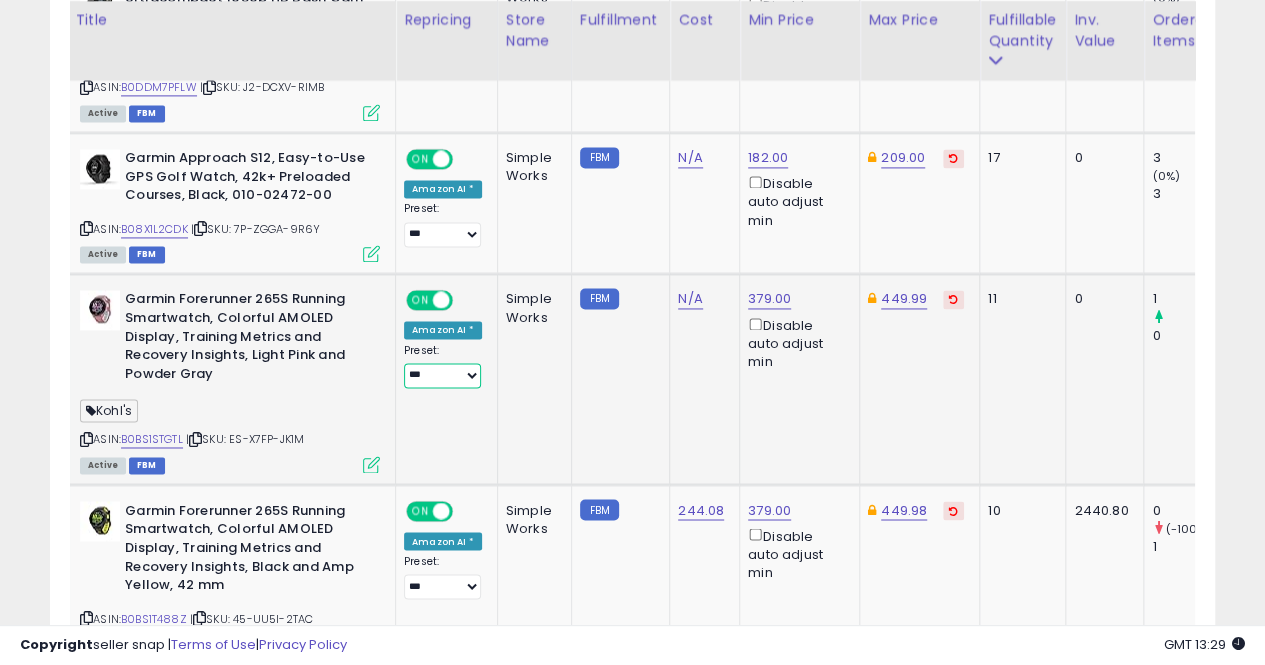 select on "***" 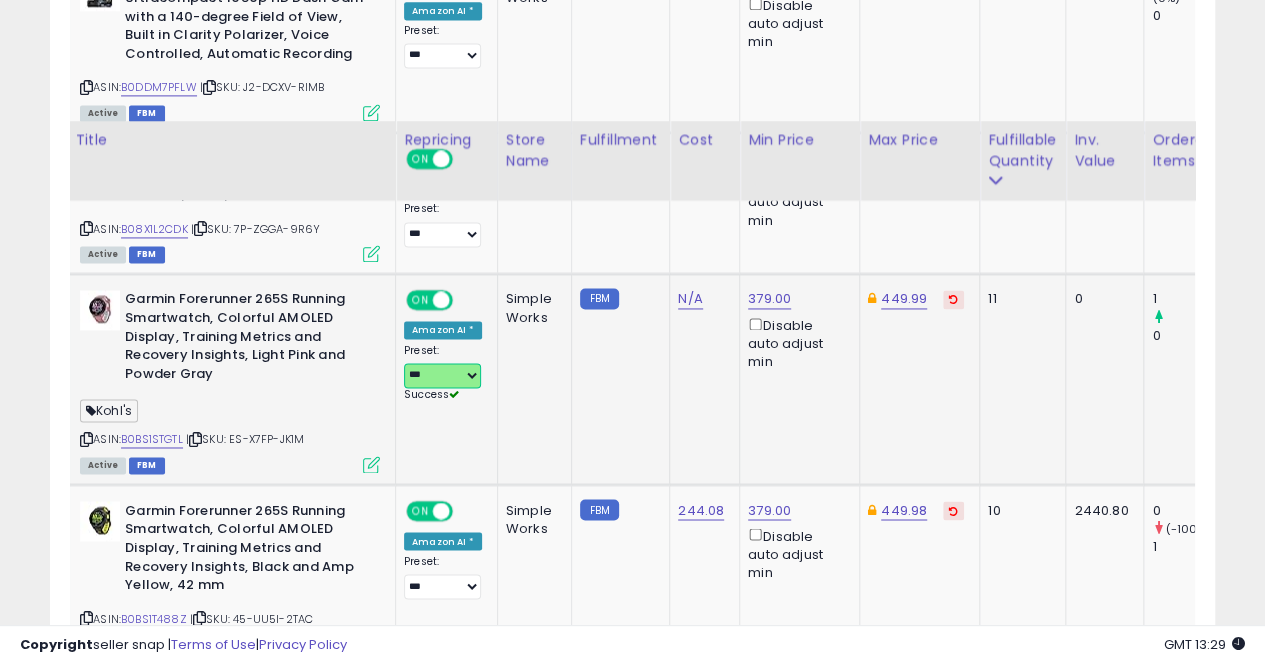 scroll, scrollTop: 1601, scrollLeft: 0, axis: vertical 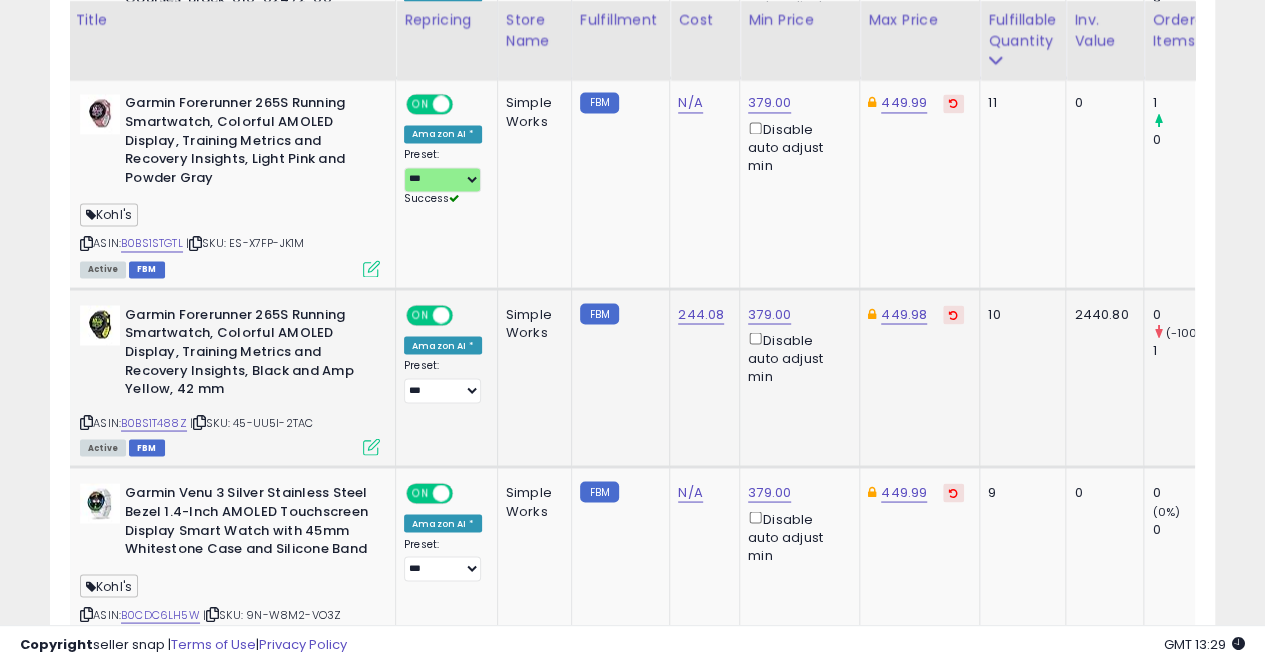 click at bounding box center [86, 421] 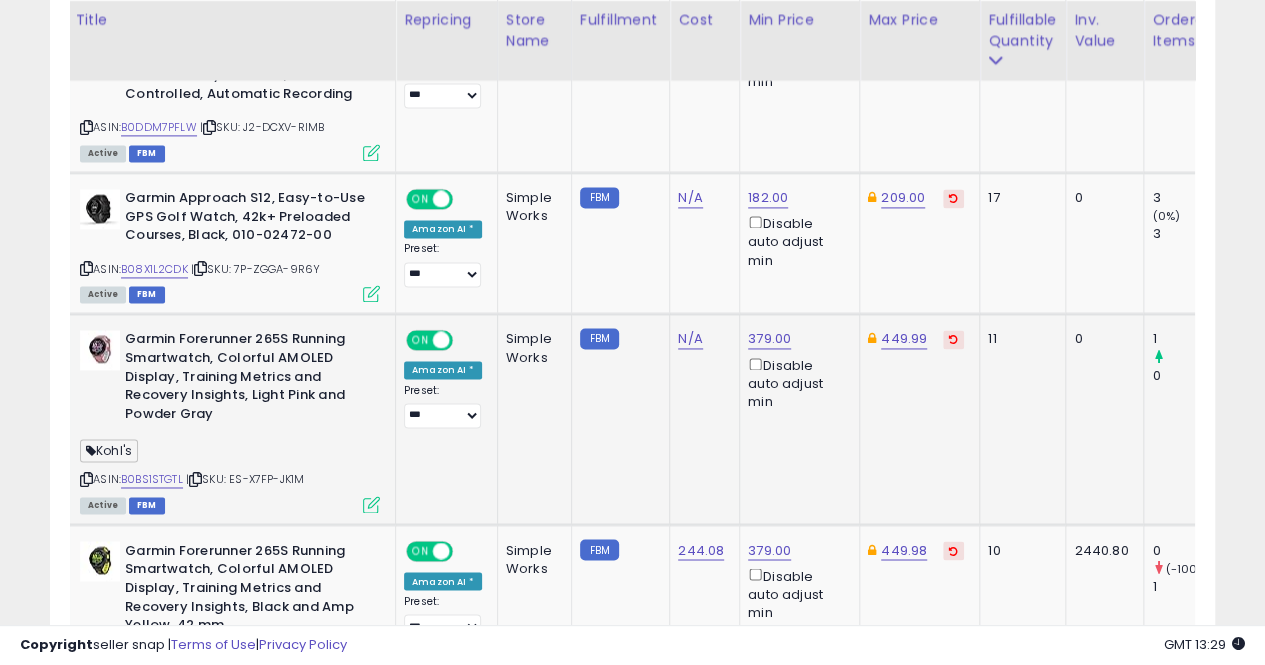 scroll, scrollTop: 1364, scrollLeft: 0, axis: vertical 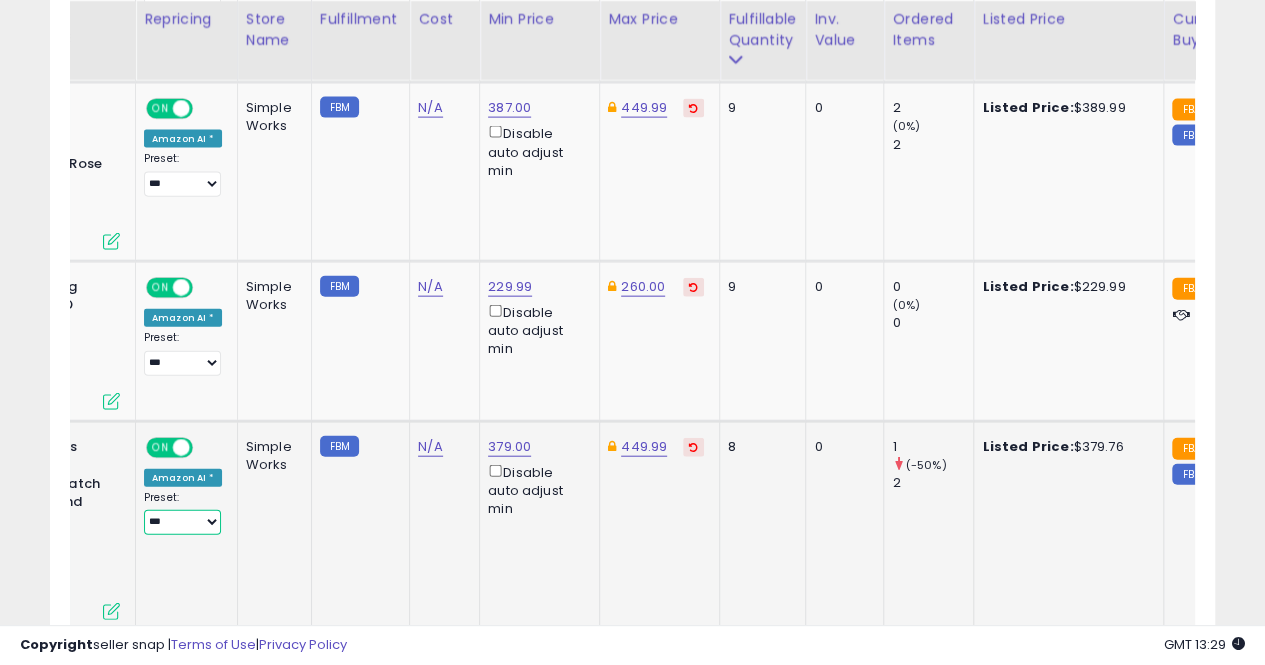 click on "**********" at bounding box center (182, 522) 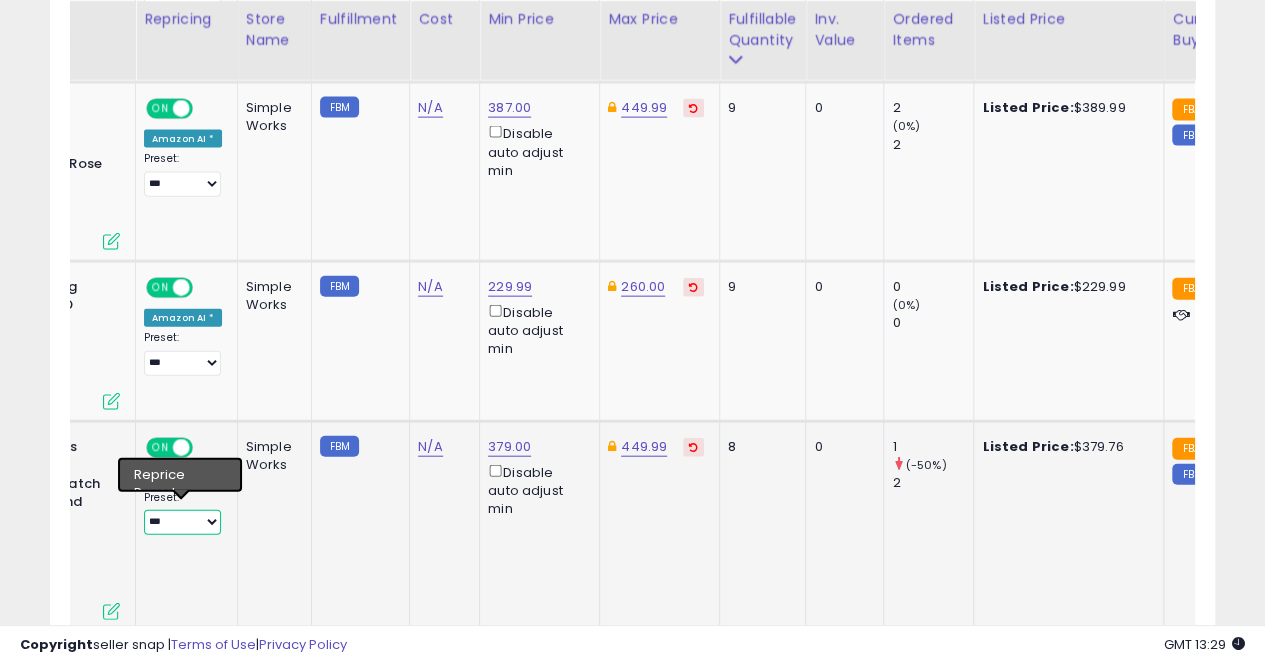 click on "**********" at bounding box center [182, 522] 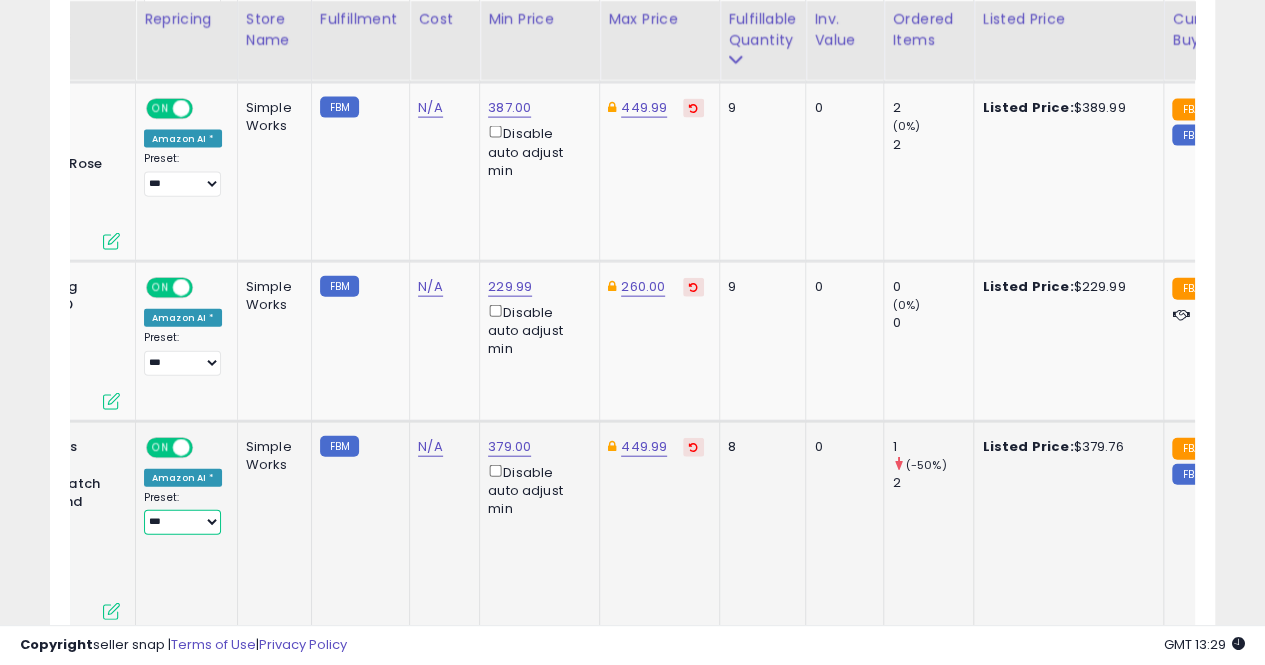 click on "**********" at bounding box center [182, 522] 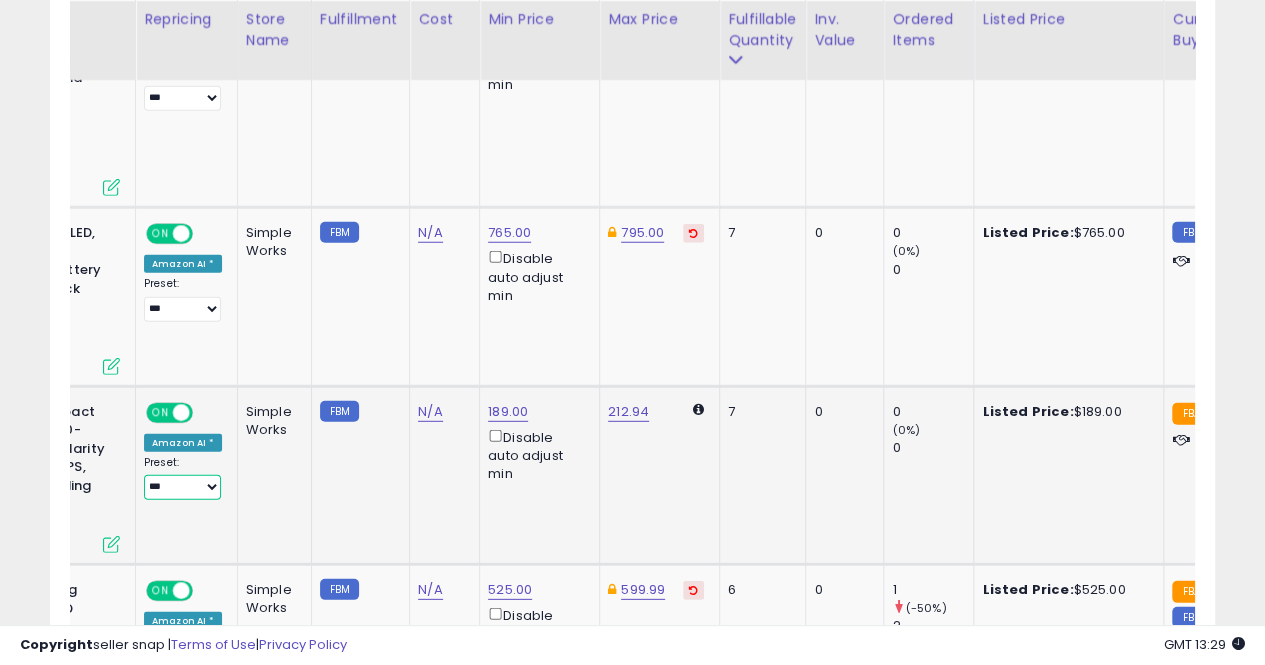 click on "**********" at bounding box center [182, 487] 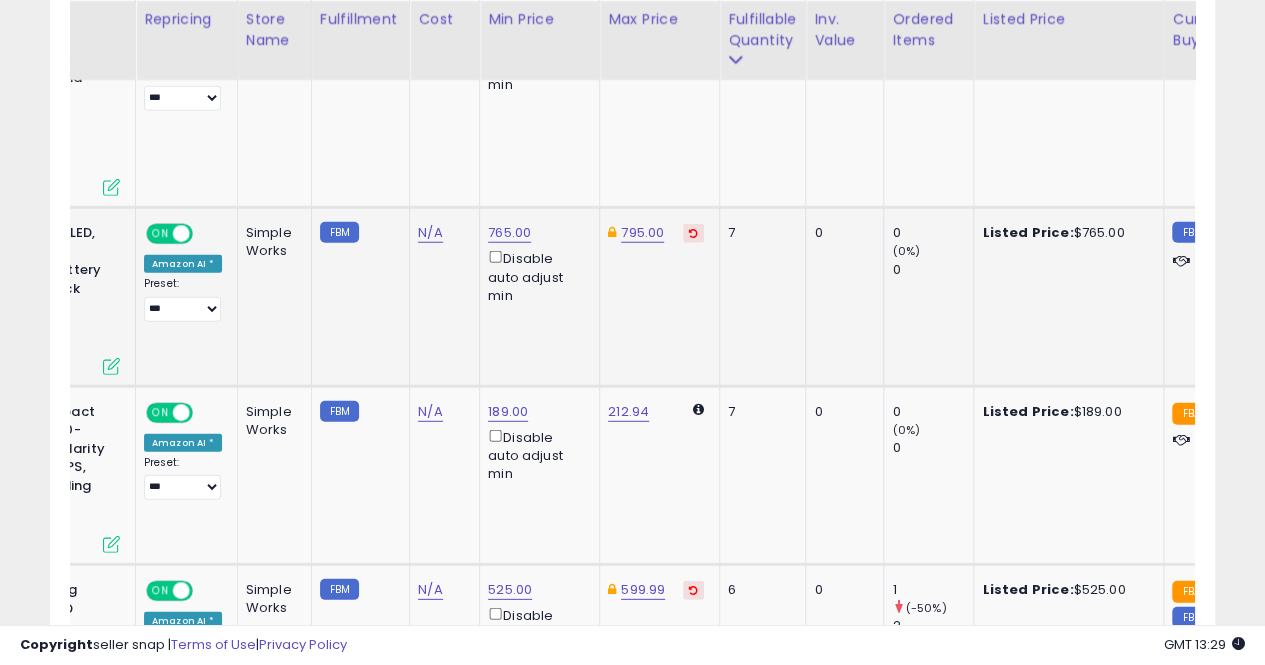 click on "FBM" 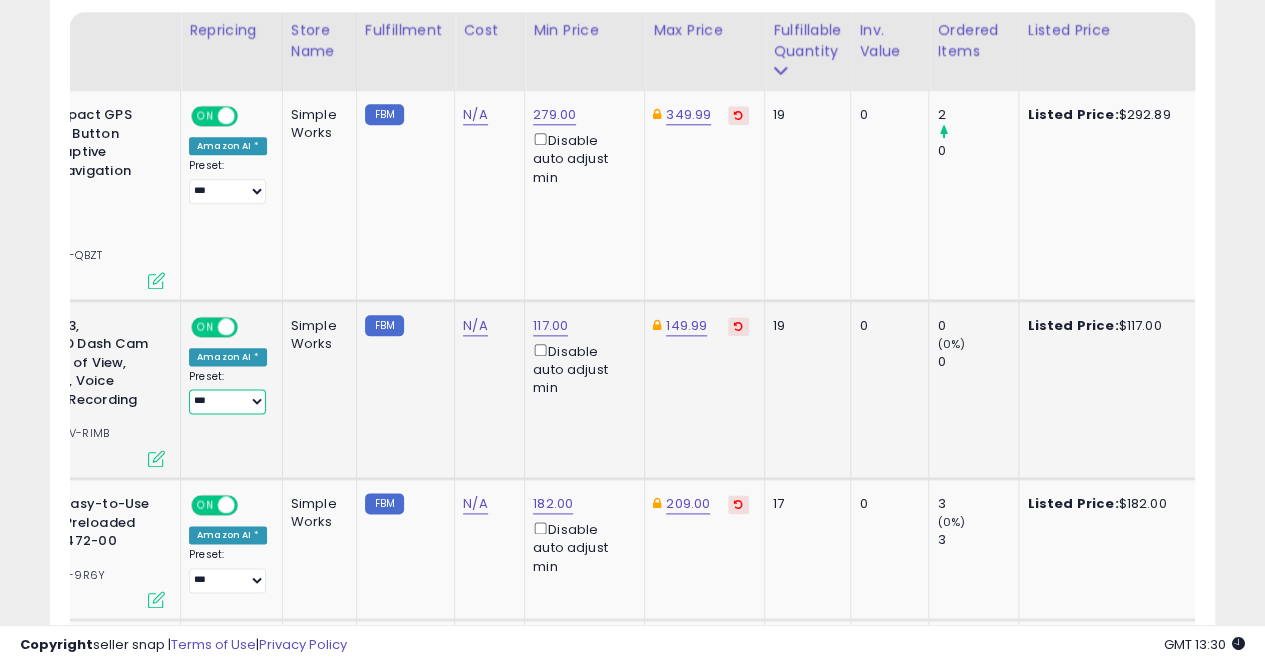 click on "**********" at bounding box center (227, 401) 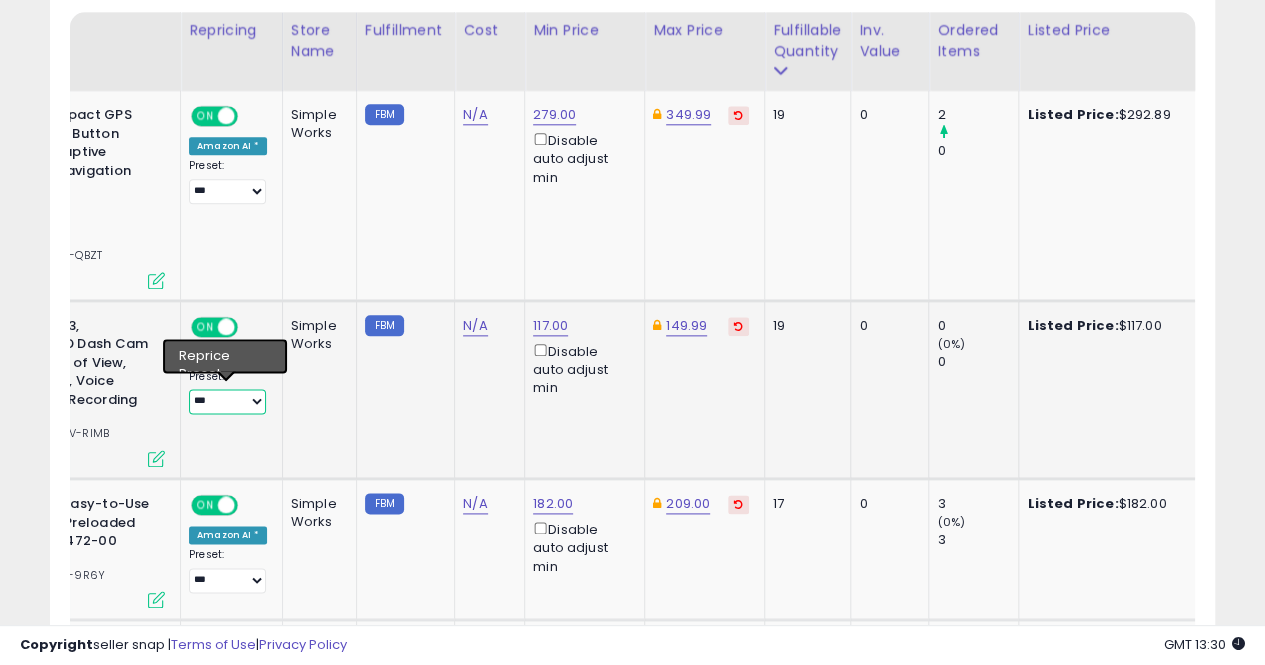 select on "***" 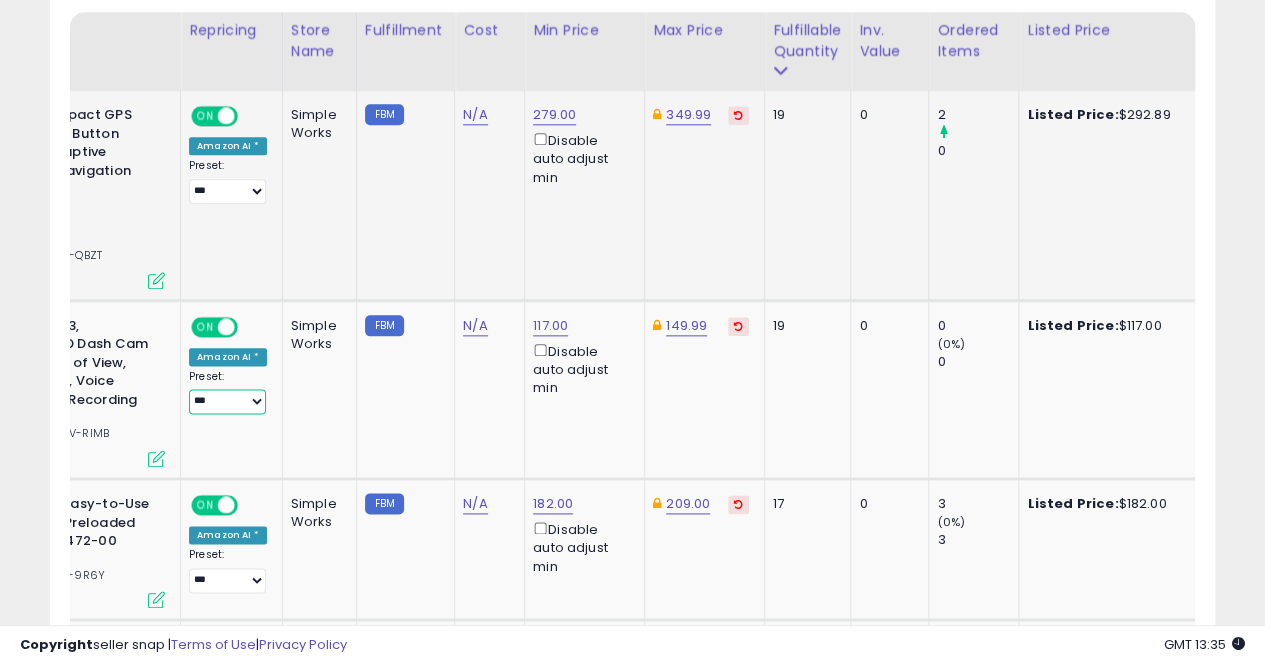 scroll, scrollTop: 0, scrollLeft: 0, axis: both 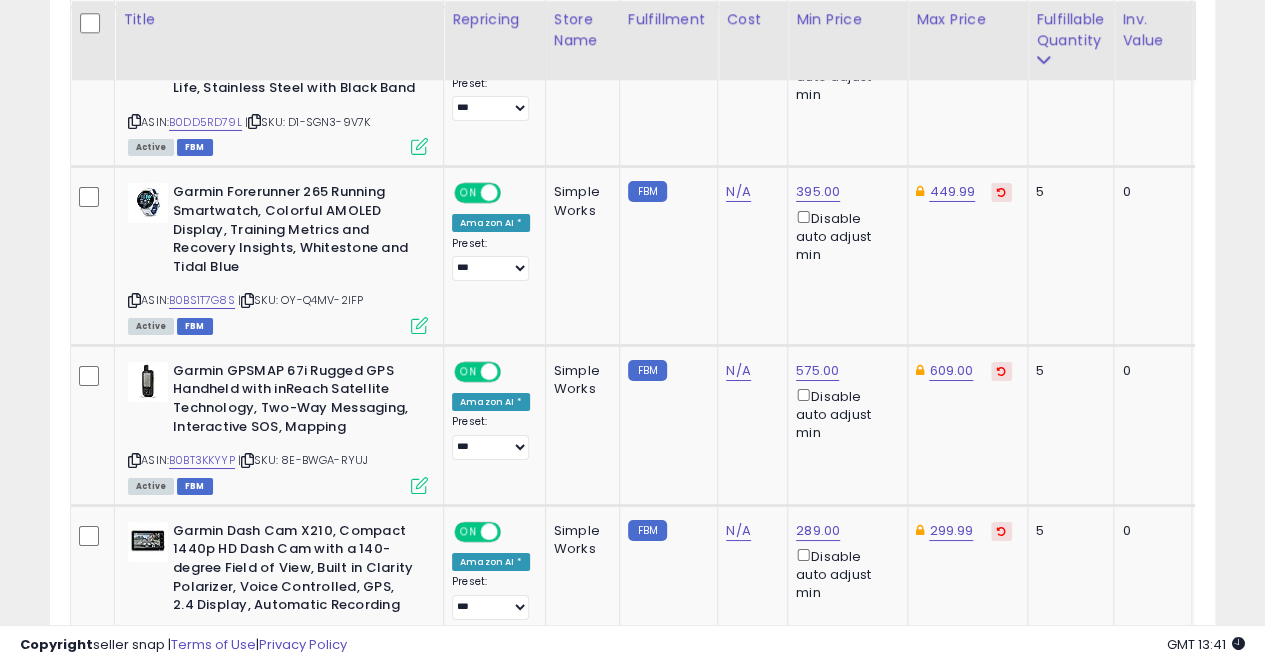 click on "**********" at bounding box center (632, 1495) 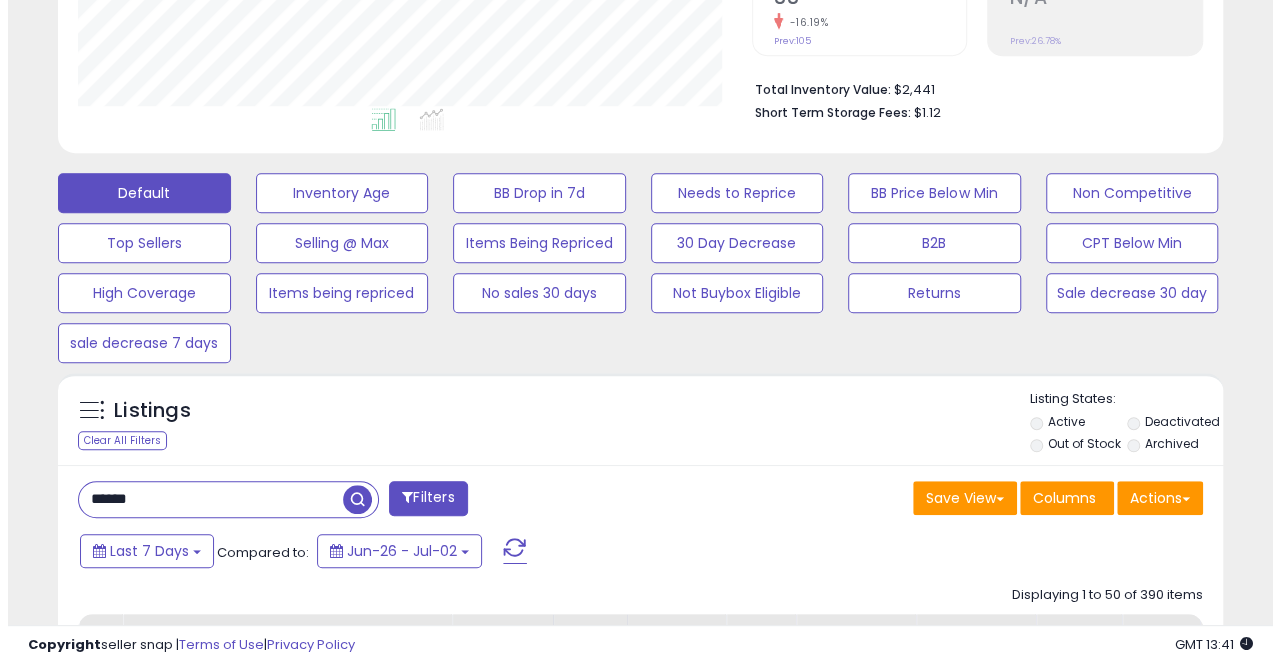 scroll, scrollTop: 469, scrollLeft: 0, axis: vertical 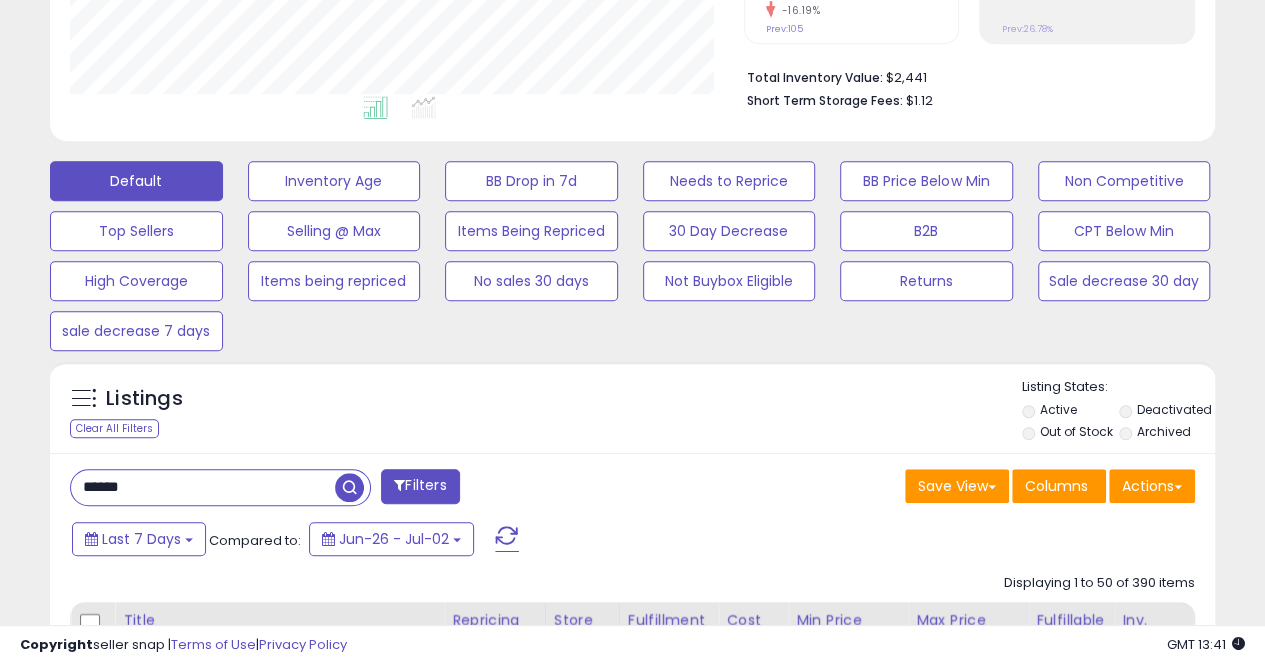 click on "******" at bounding box center [203, 487] 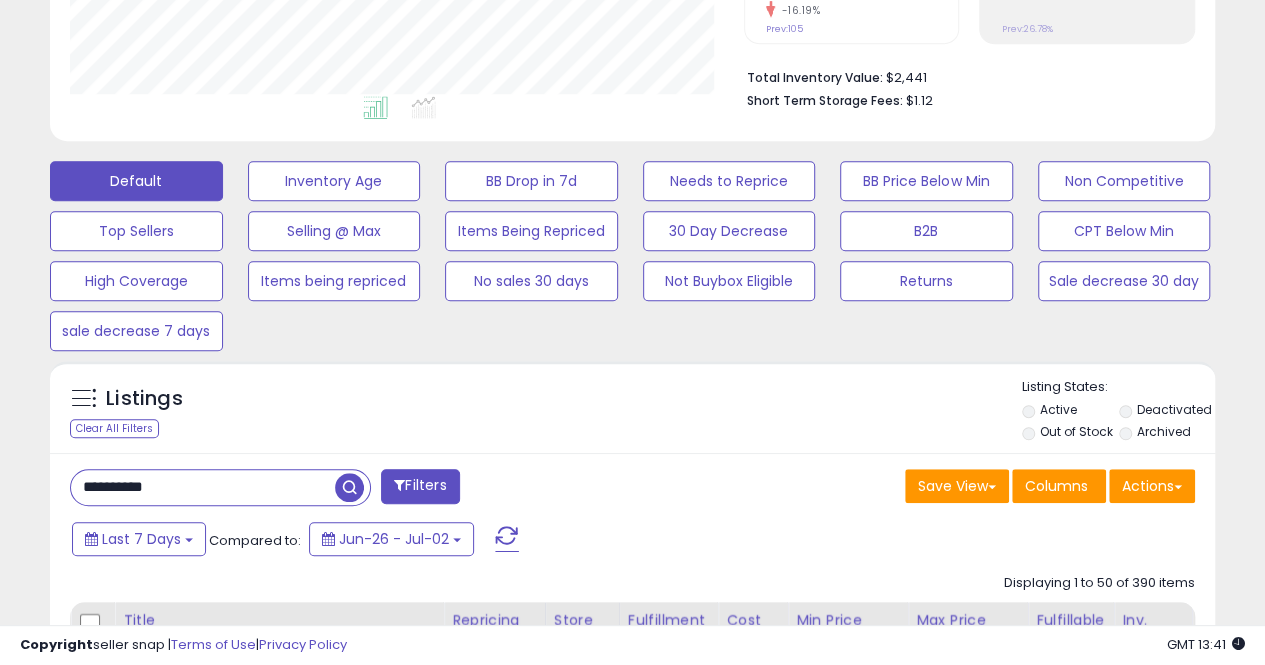 type on "**********" 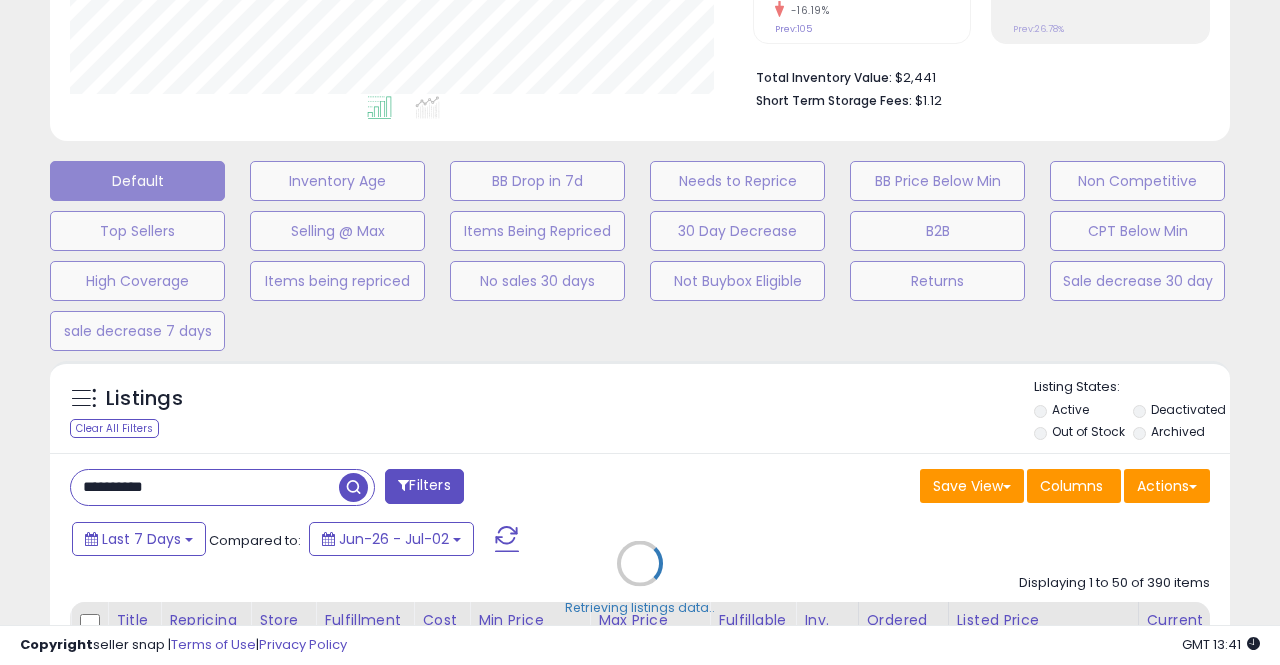 scroll, scrollTop: 999590, scrollLeft: 999317, axis: both 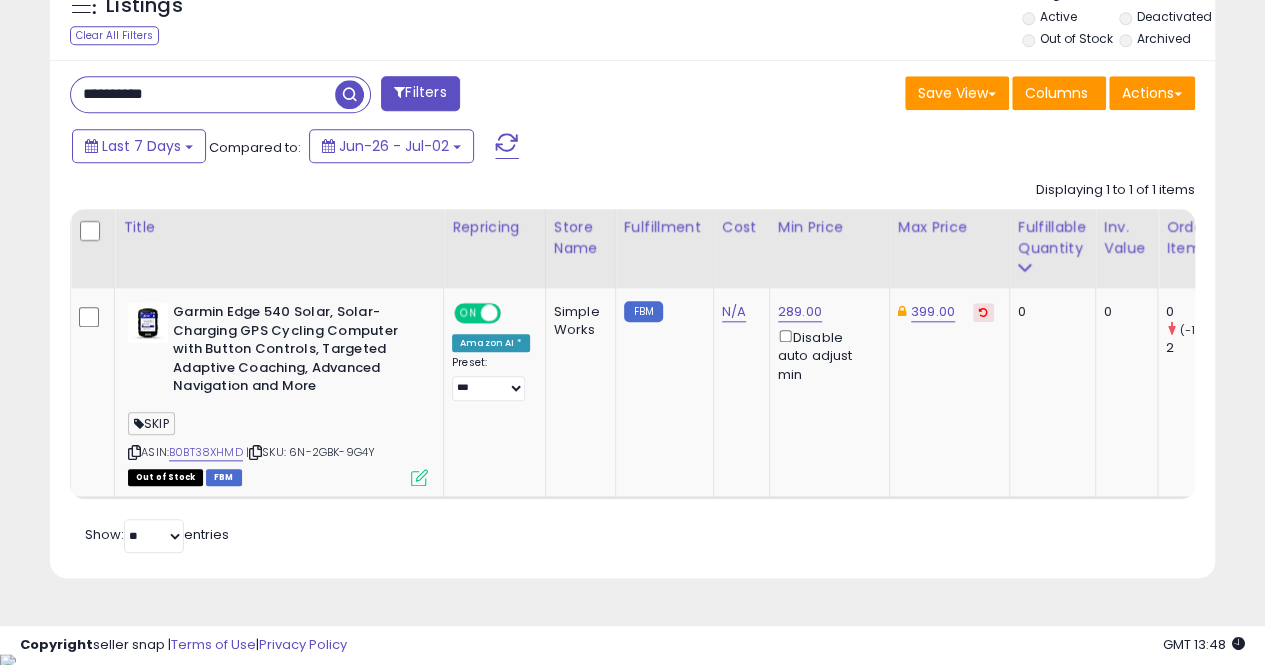 drag, startPoint x: 230, startPoint y: 100, endPoint x: 48, endPoint y: 81, distance: 182.98907 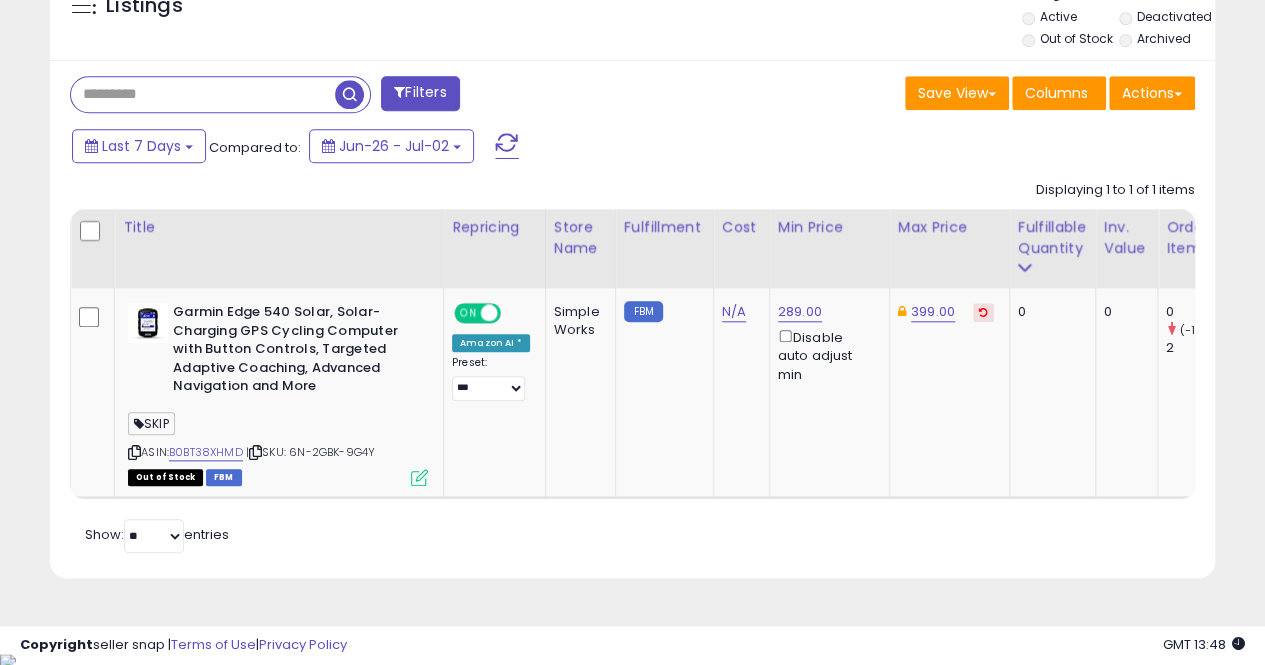 type 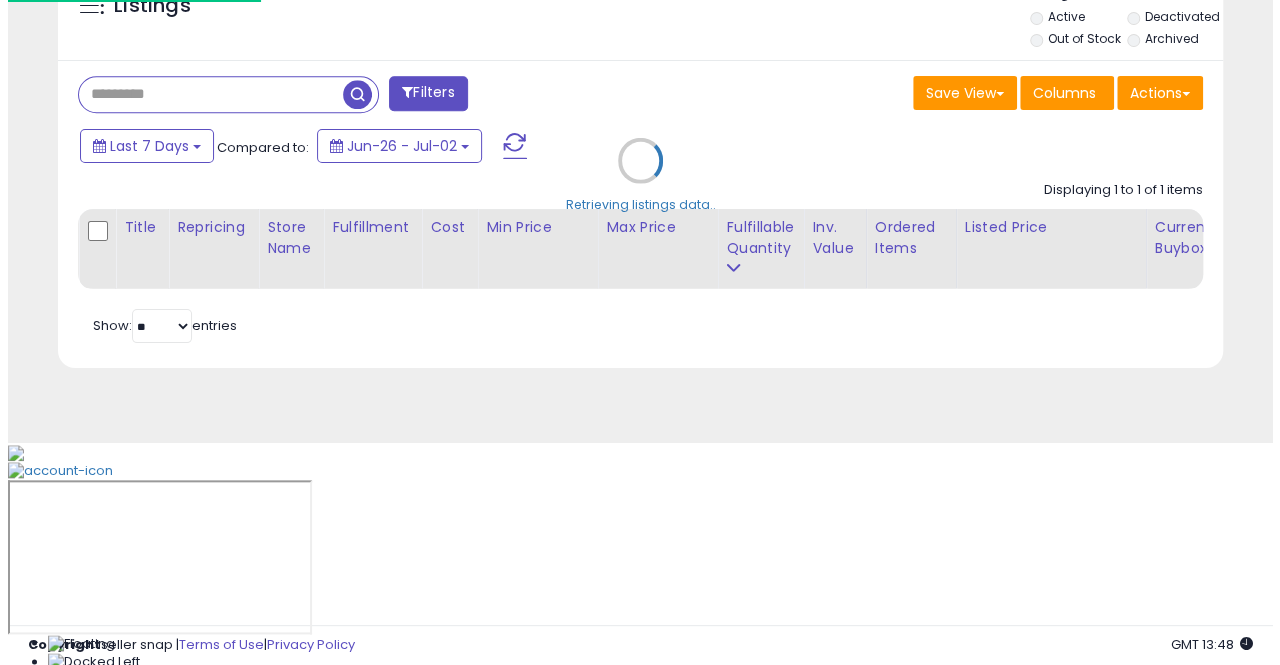 scroll, scrollTop: 653, scrollLeft: 0, axis: vertical 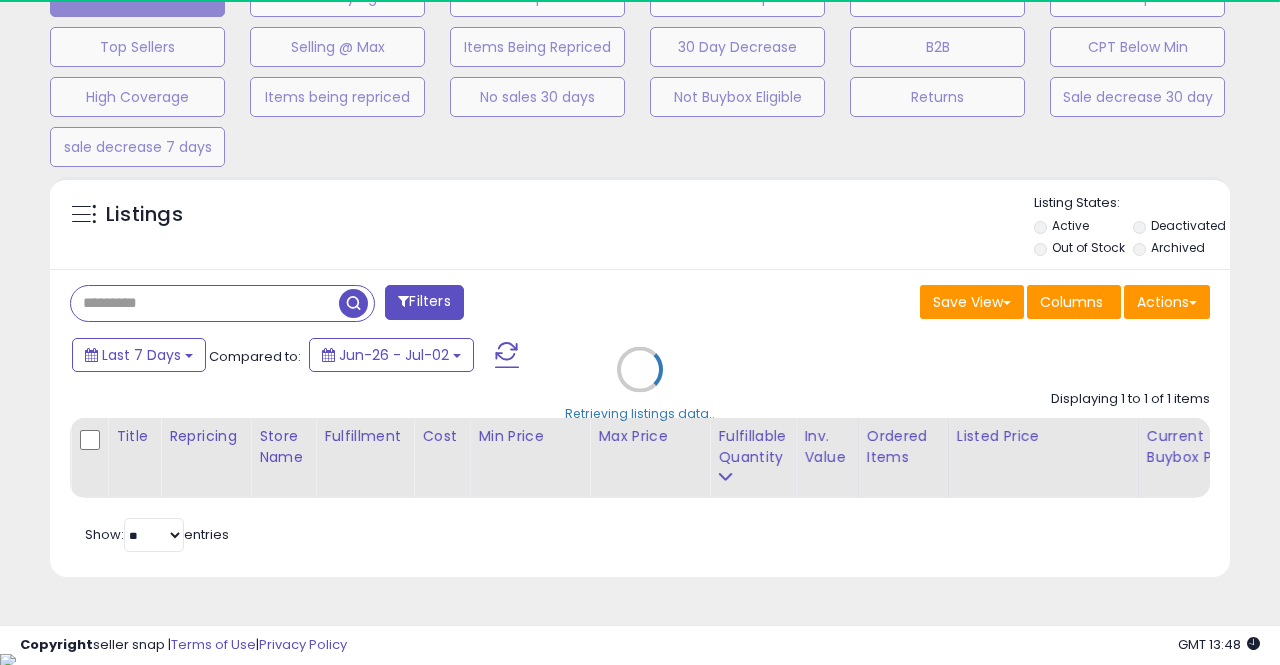 click on "Retrieving listings data.." at bounding box center (640, 384) 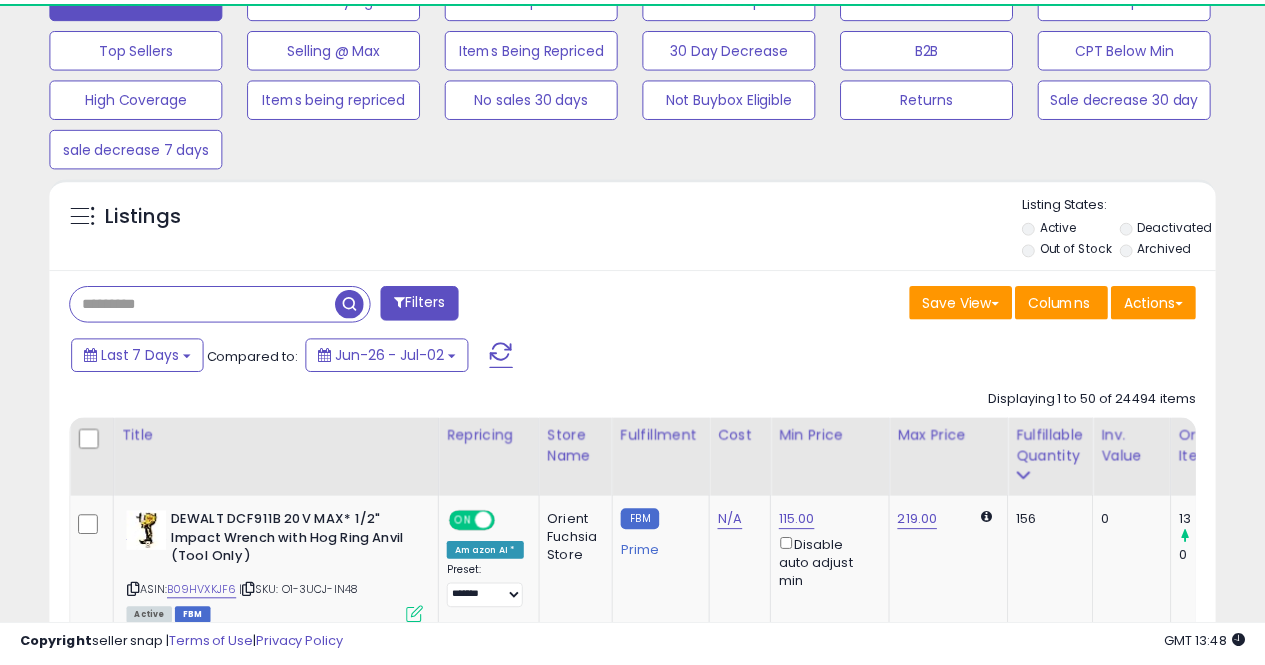 scroll, scrollTop: 410, scrollLeft: 674, axis: both 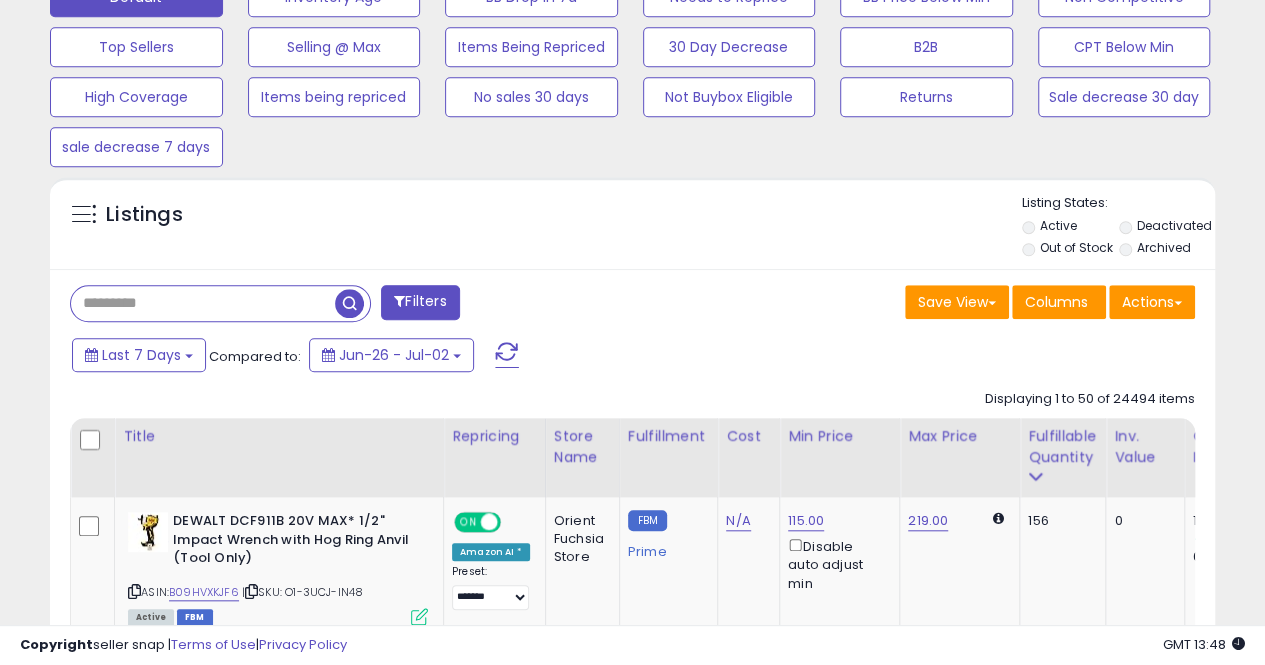 click on "Filters" at bounding box center (420, 302) 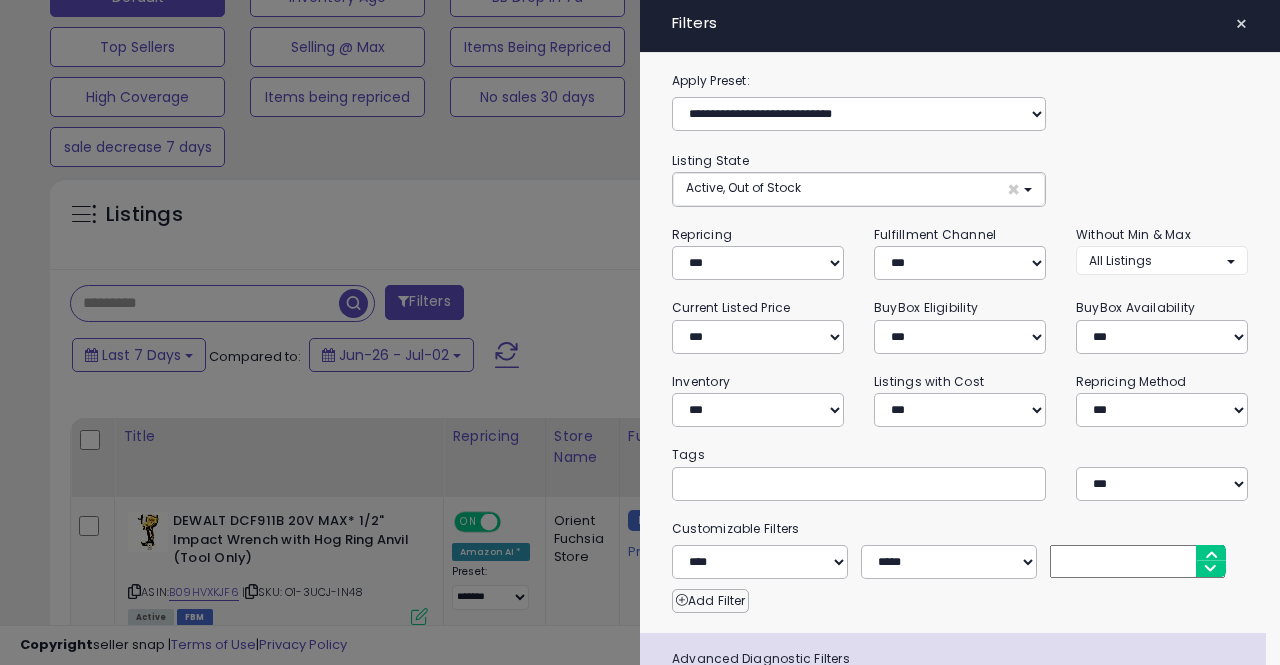 scroll, scrollTop: 999590, scrollLeft: 999317, axis: both 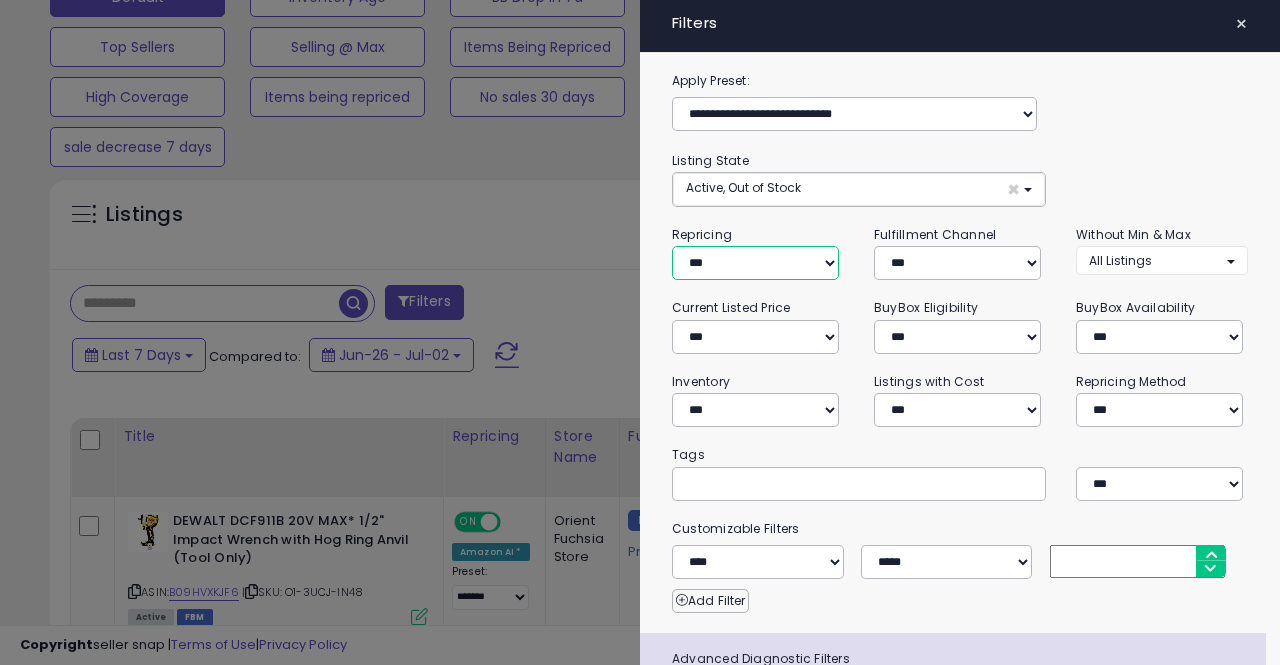 click on "**********" at bounding box center [755, 263] 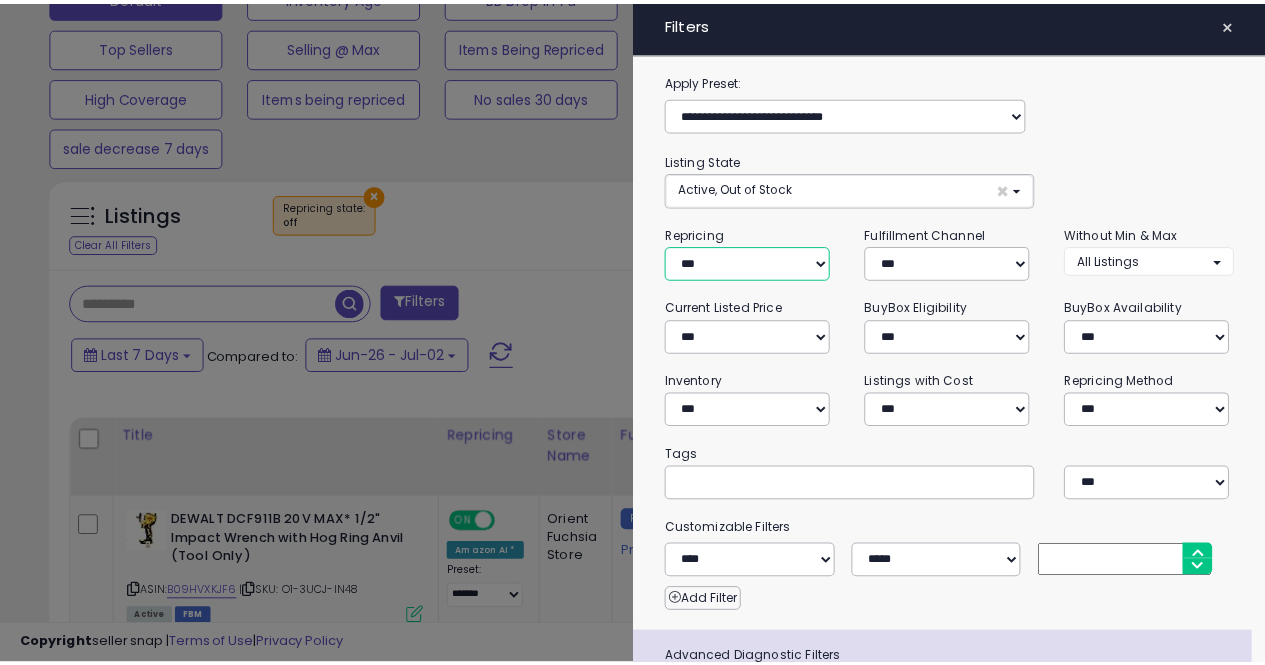 scroll, scrollTop: 154, scrollLeft: 0, axis: vertical 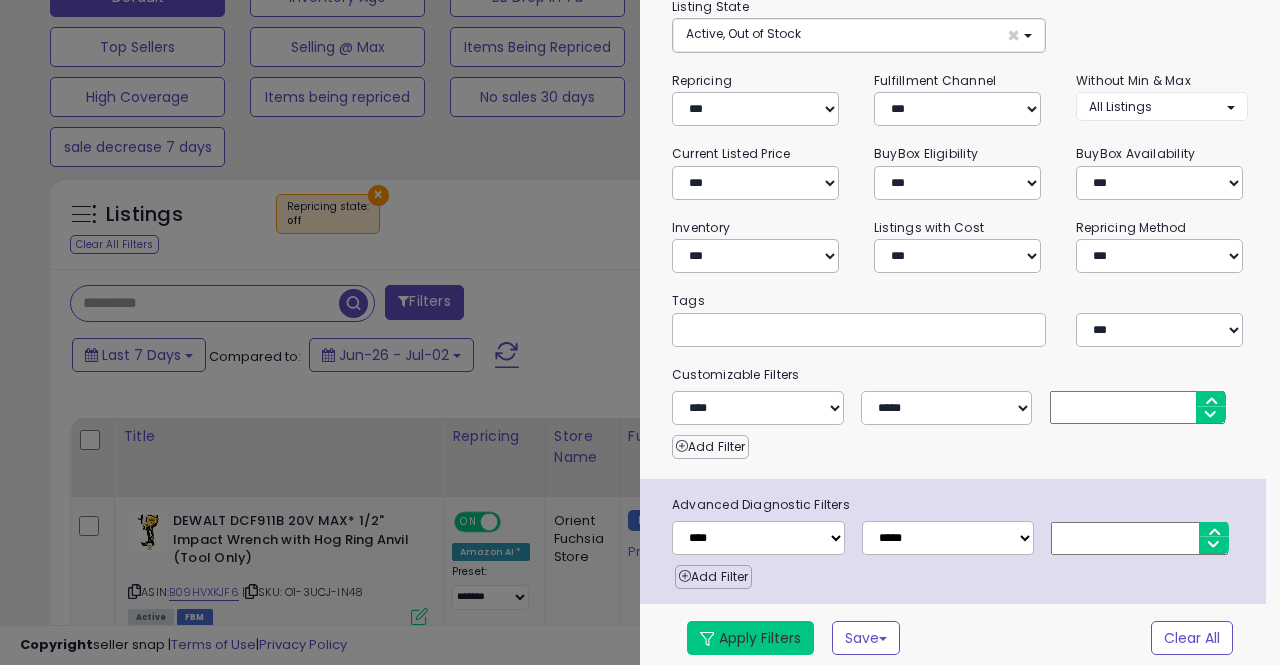 drag, startPoint x: 744, startPoint y: 625, endPoint x: 607, endPoint y: 270, distance: 380.51807 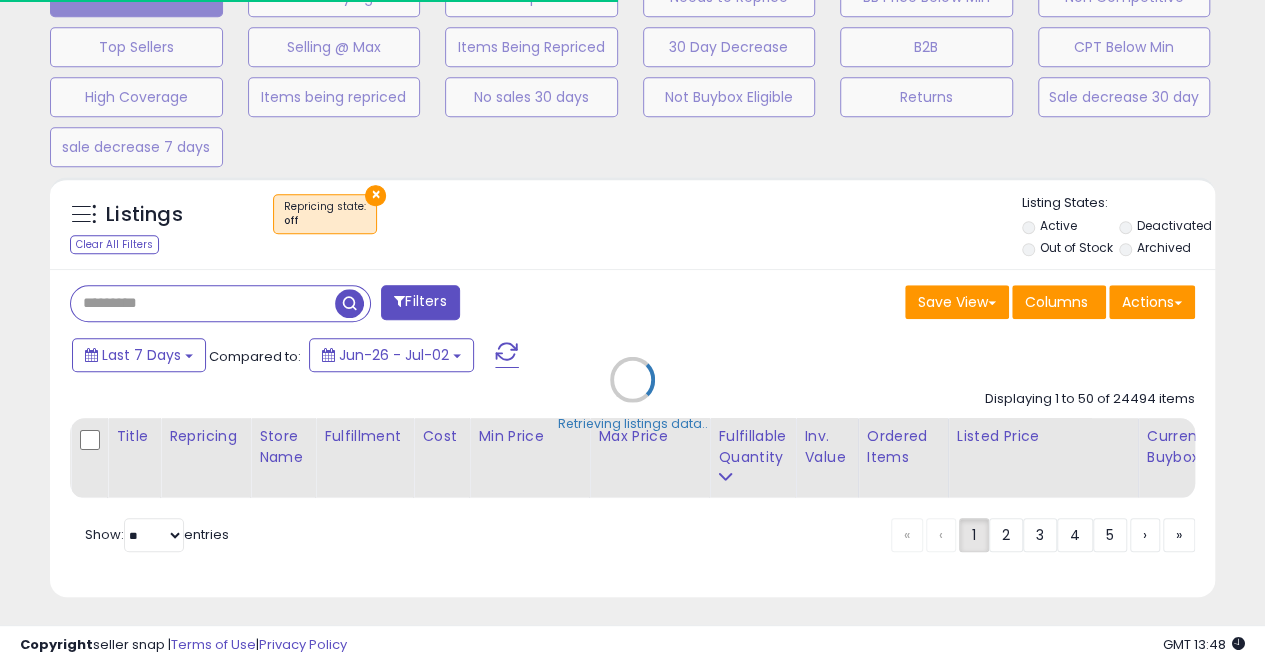 scroll, scrollTop: 999590, scrollLeft: 999326, axis: both 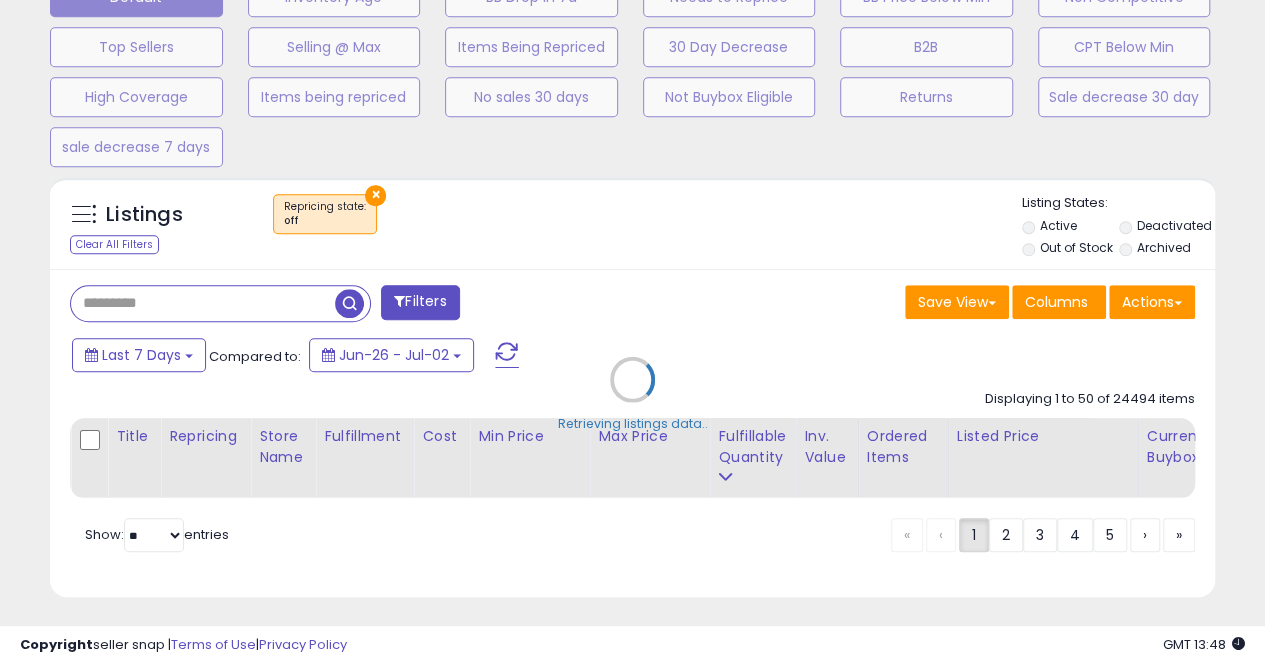 click on "Retrieving listings data.." at bounding box center [632, 394] 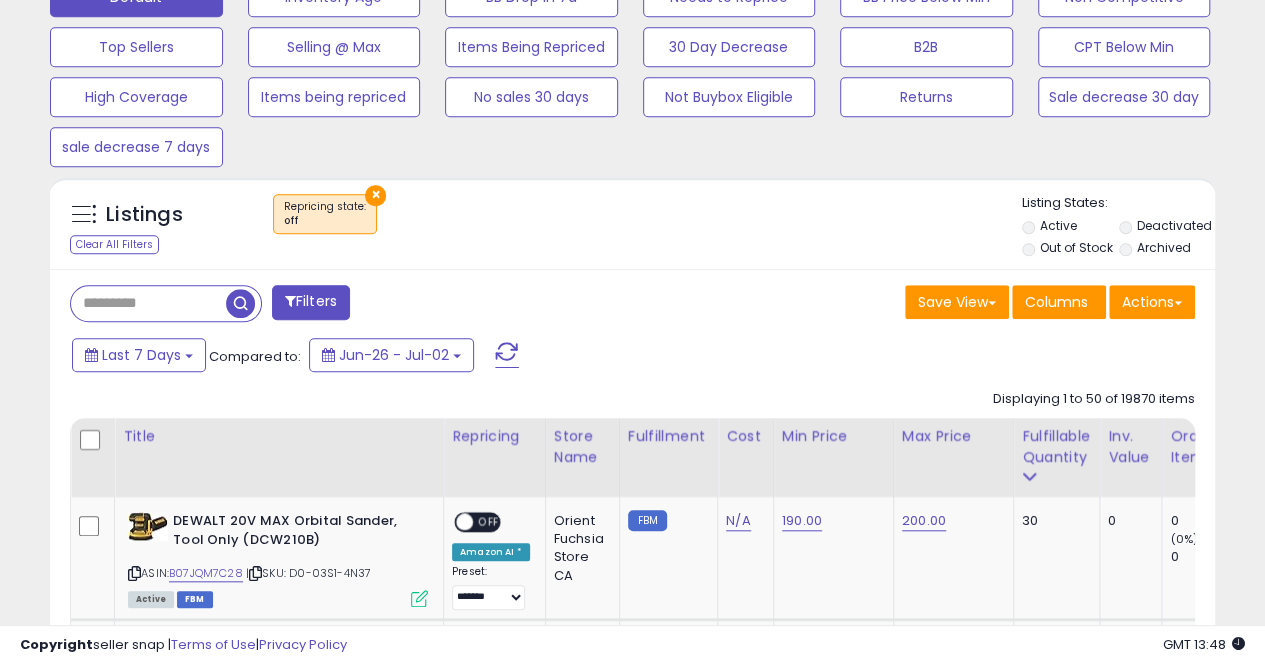 scroll, scrollTop: 999590, scrollLeft: 999326, axis: both 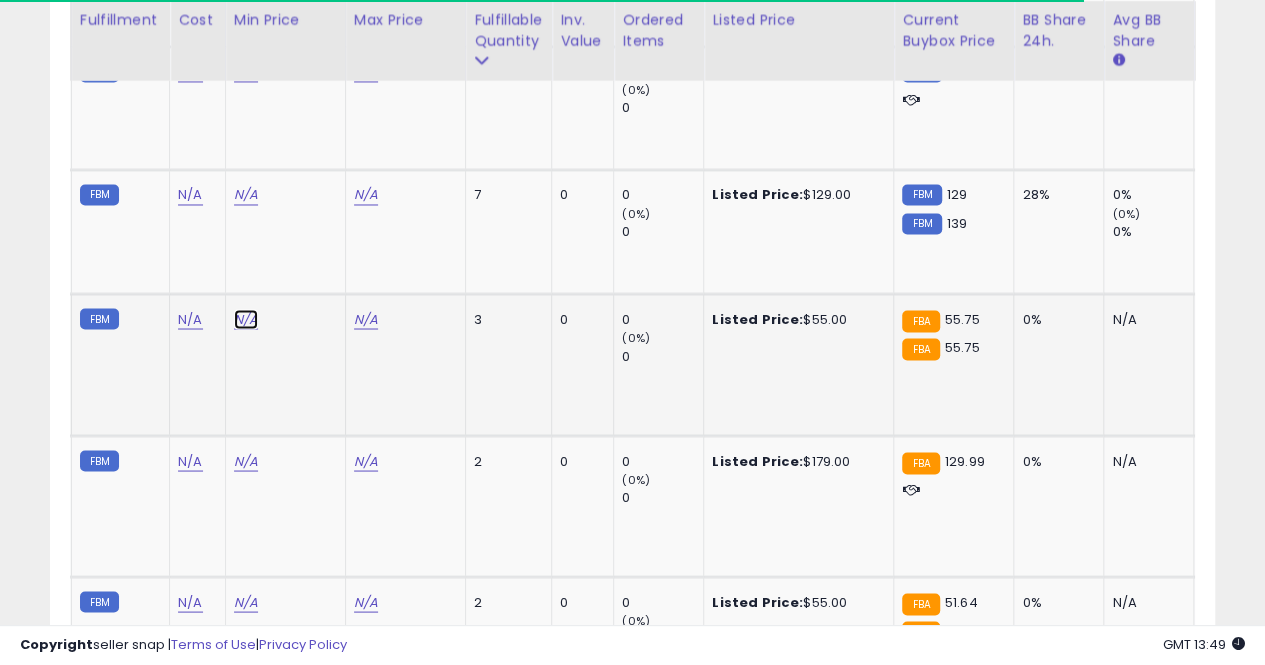 click on "N/A" at bounding box center (246, -317) 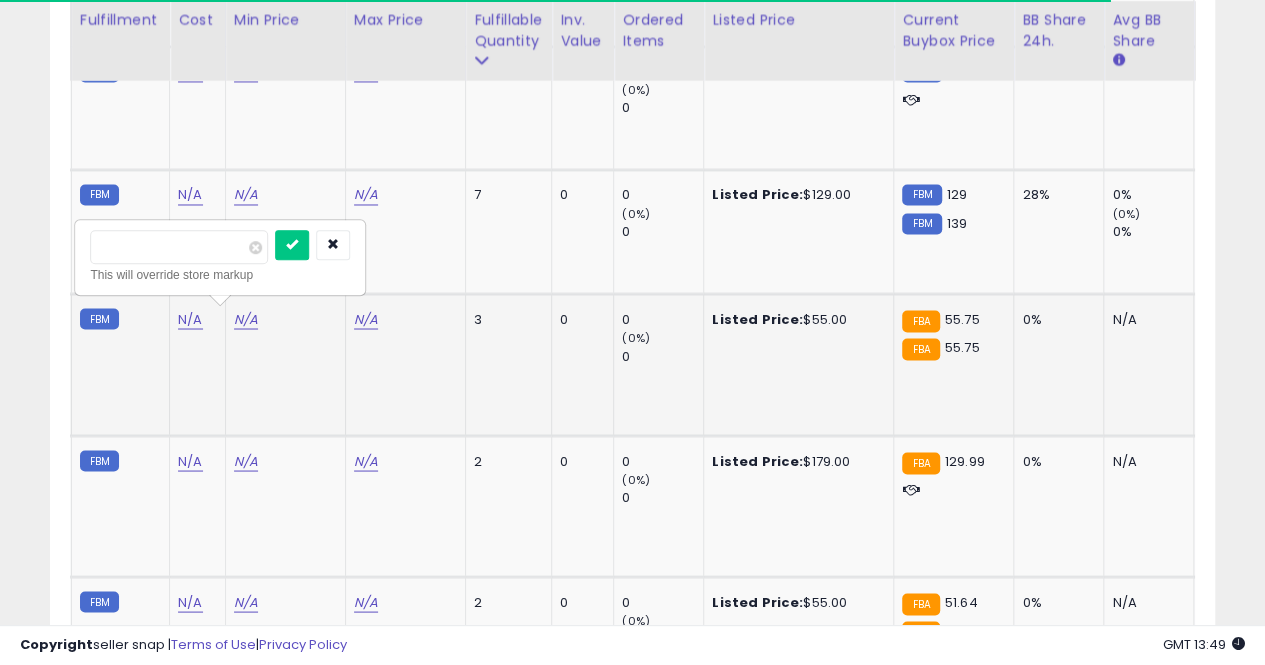 click at bounding box center [292, 245] 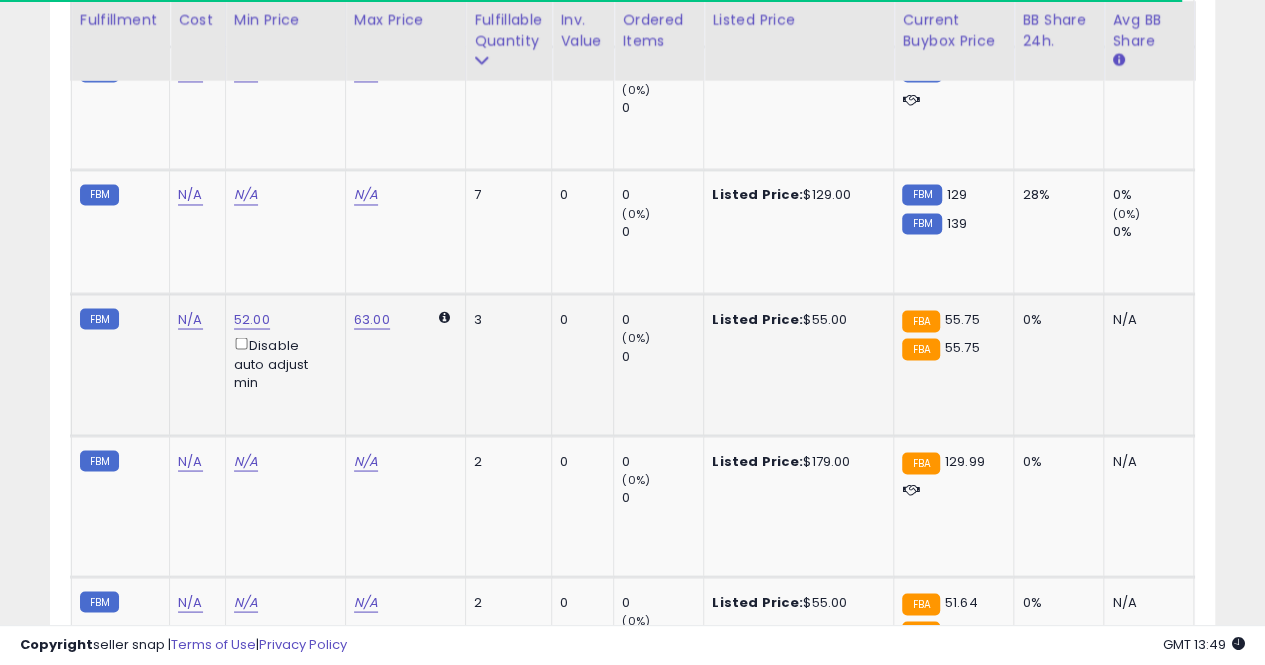 scroll, scrollTop: 0, scrollLeft: 122, axis: horizontal 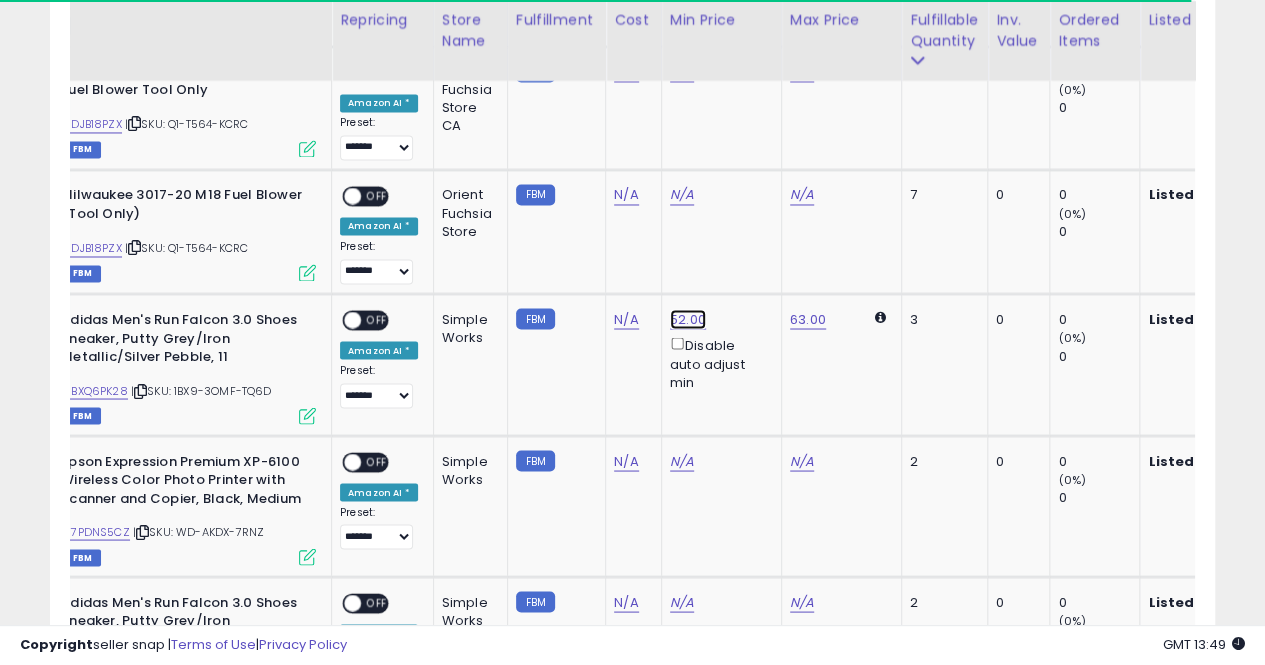click on "52.00" at bounding box center (690, -441) 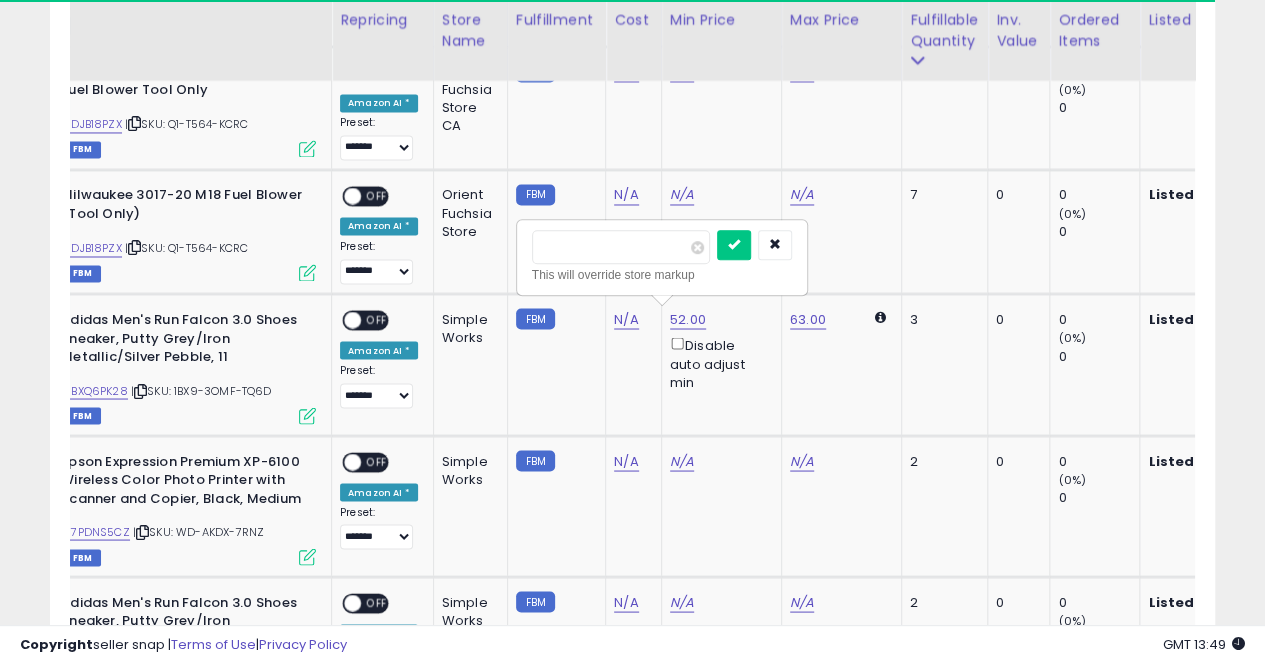 scroll, scrollTop: 0, scrollLeft: 571, axis: horizontal 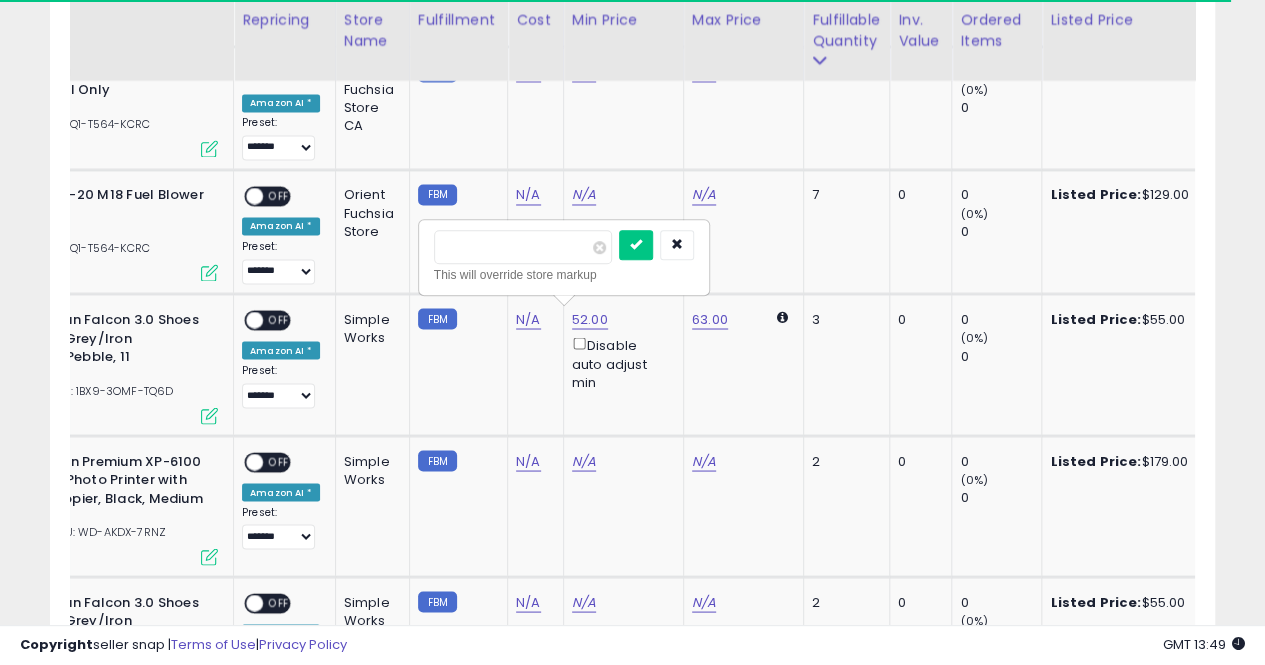 click at bounding box center (636, 245) 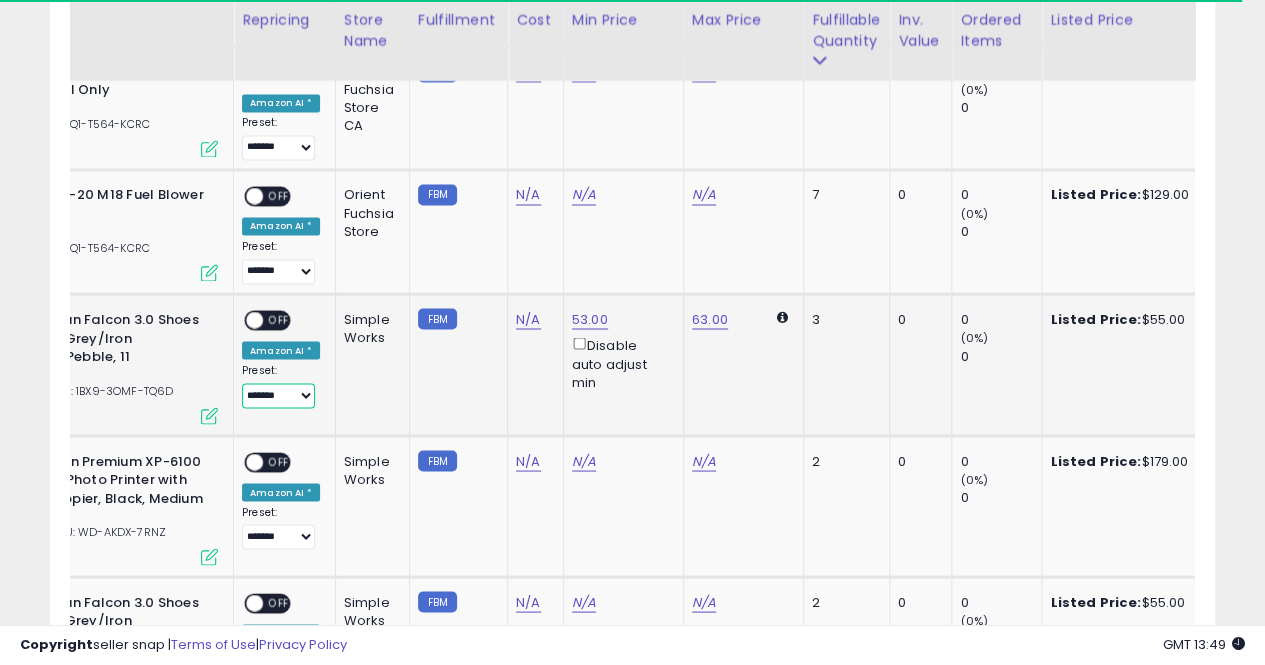 click on "**********" at bounding box center (278, 395) 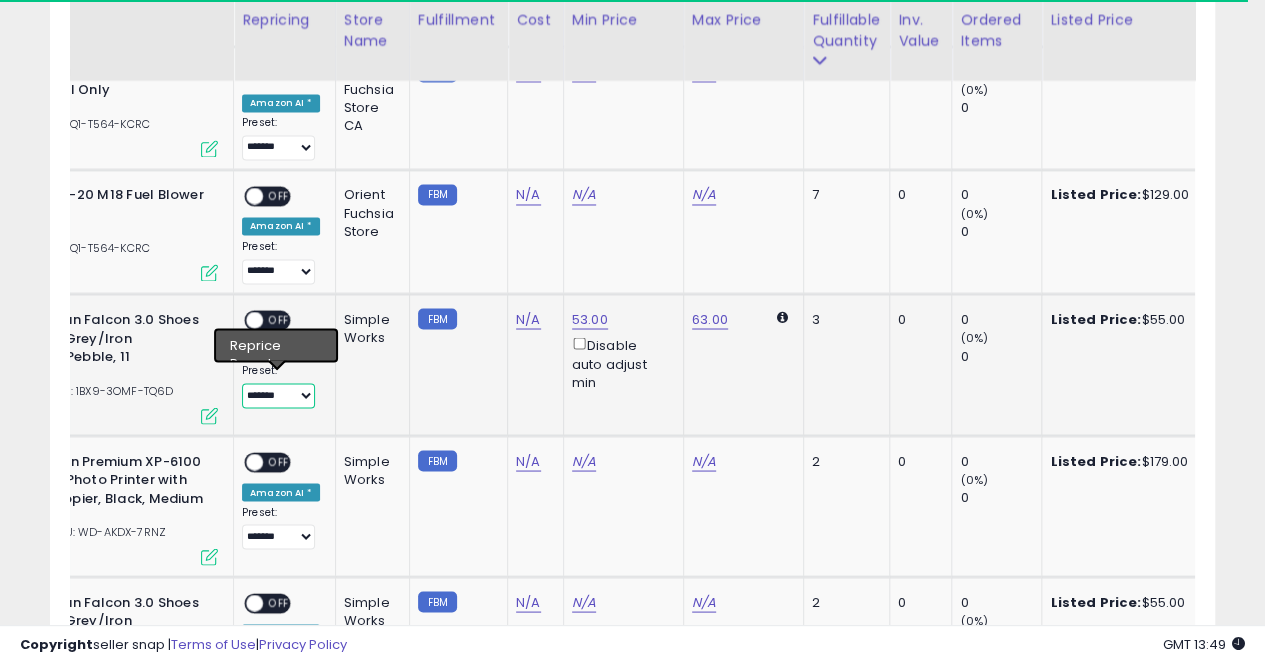 select on "***" 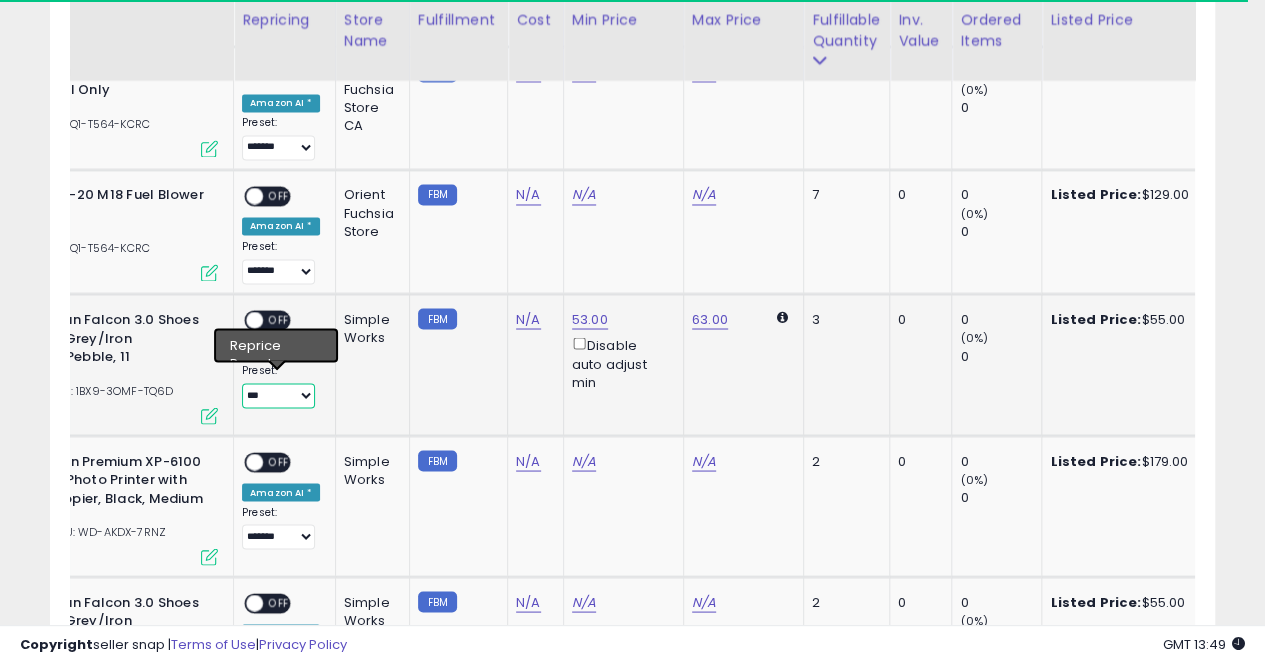 click on "**********" at bounding box center [278, 395] 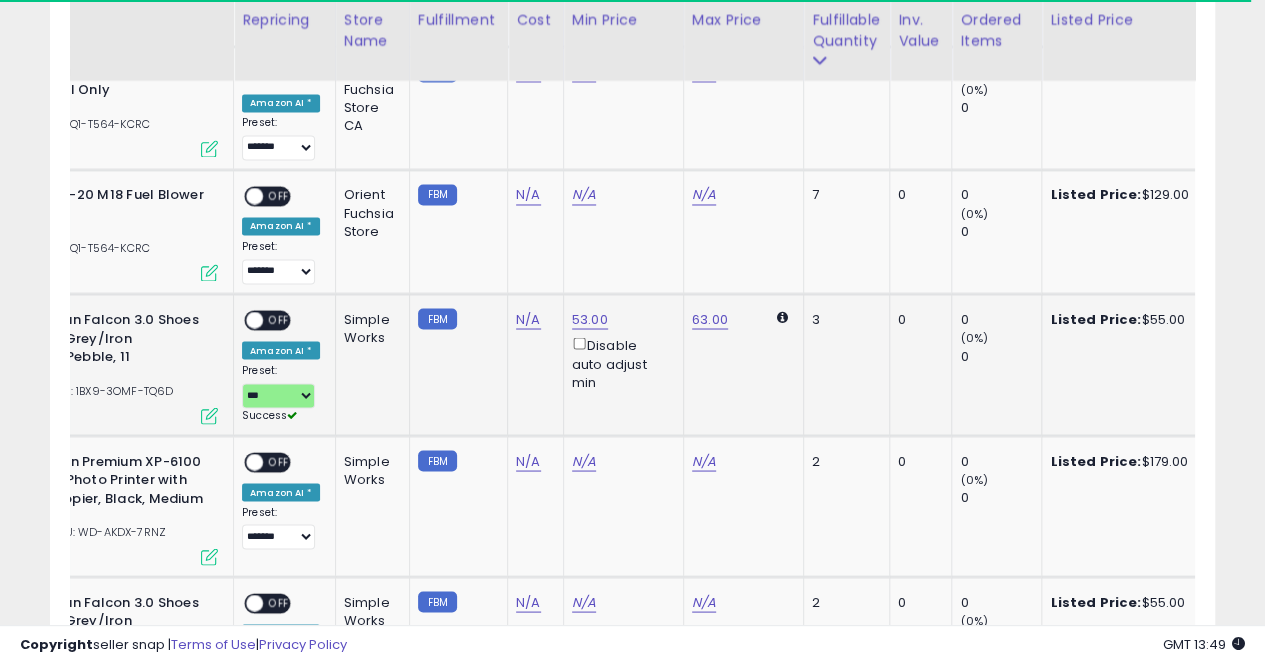 click on "OFF" at bounding box center (279, 320) 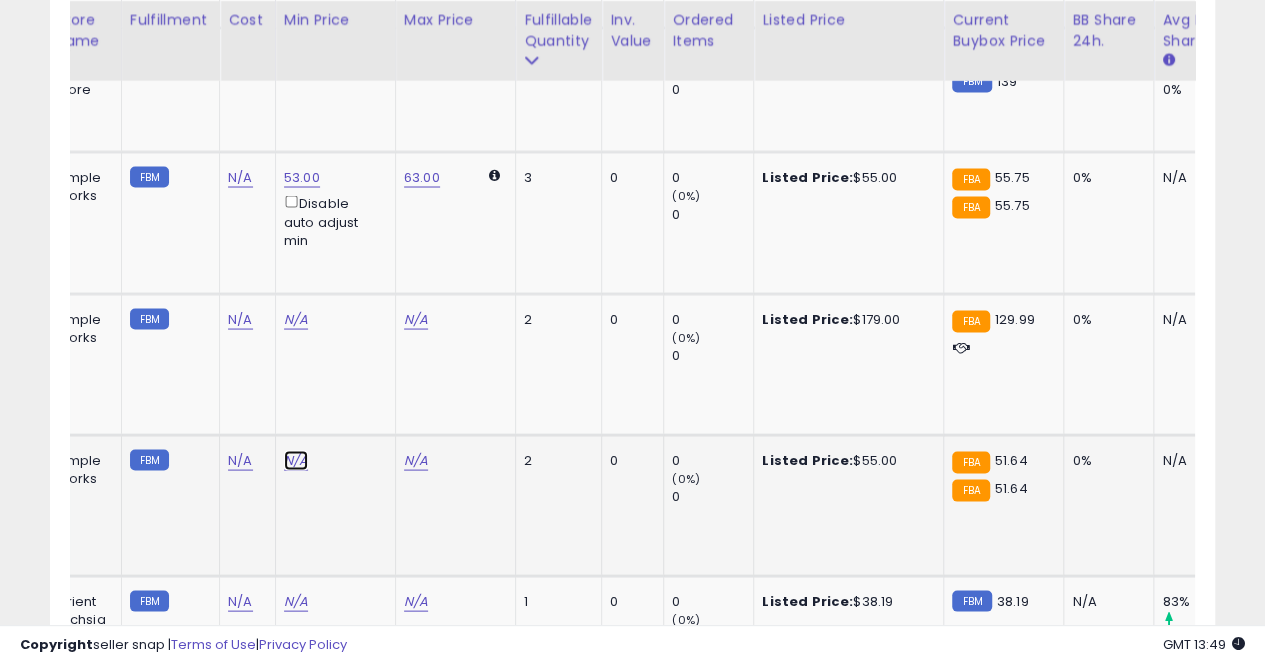 click on "N/A" at bounding box center [296, -459] 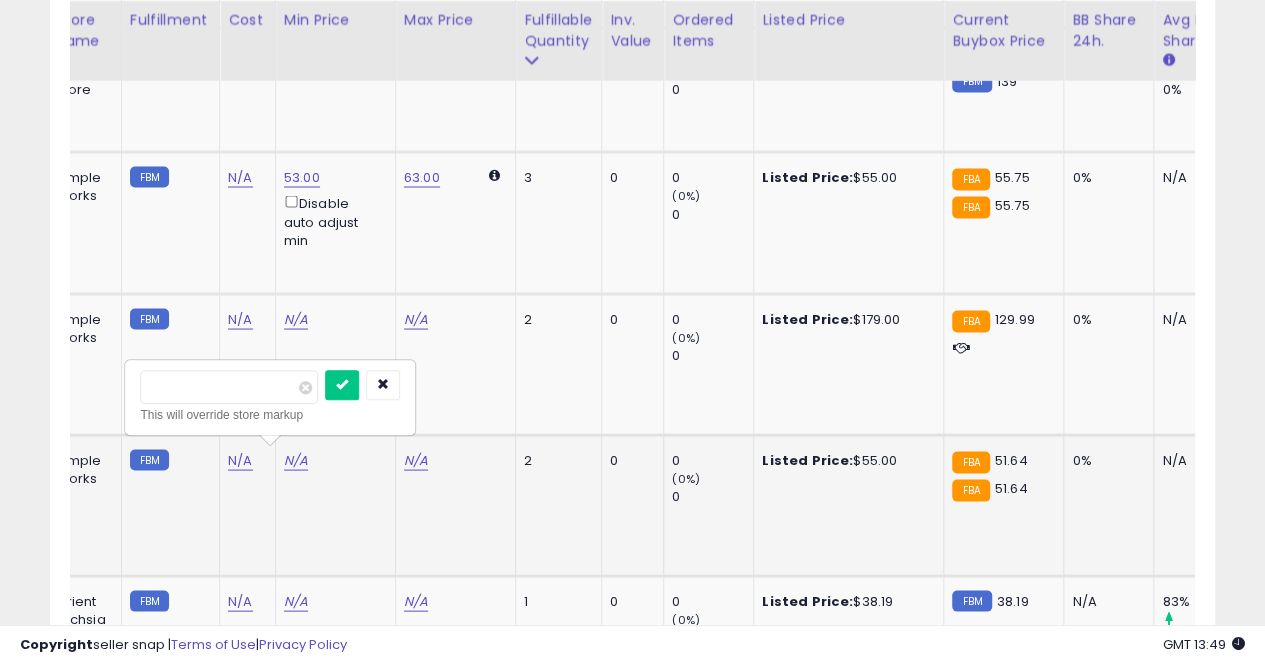 type on "**" 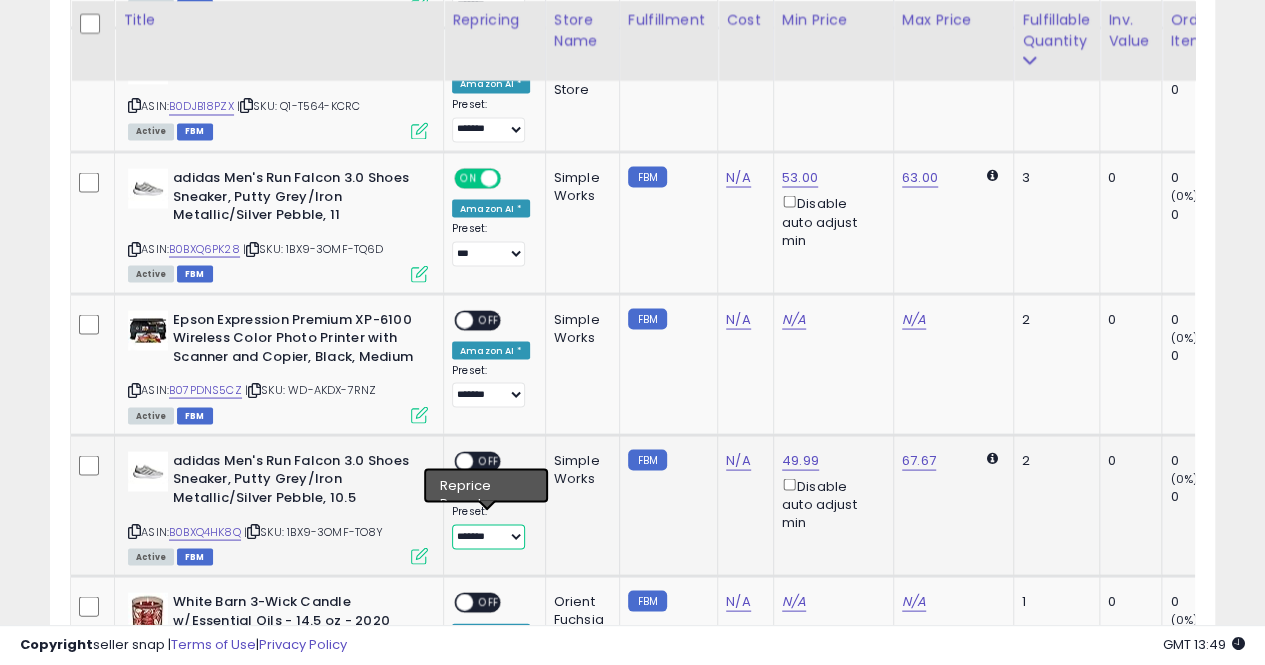 click on "**********" at bounding box center (488, 536) 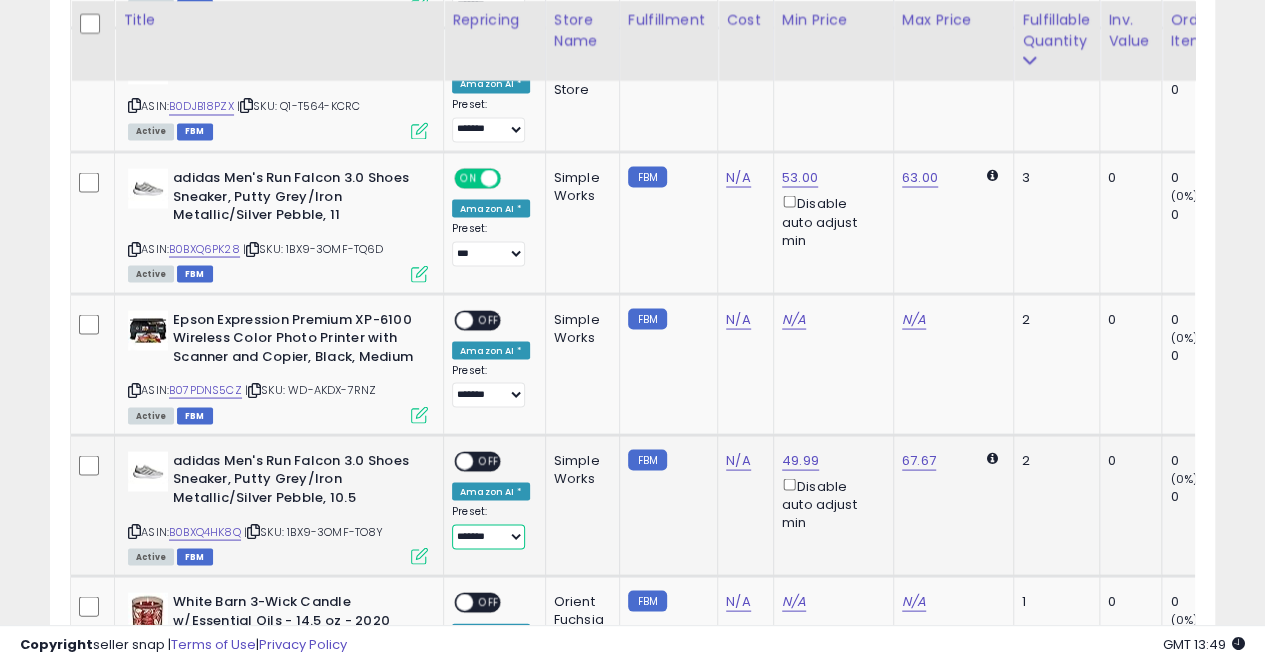 select on "***" 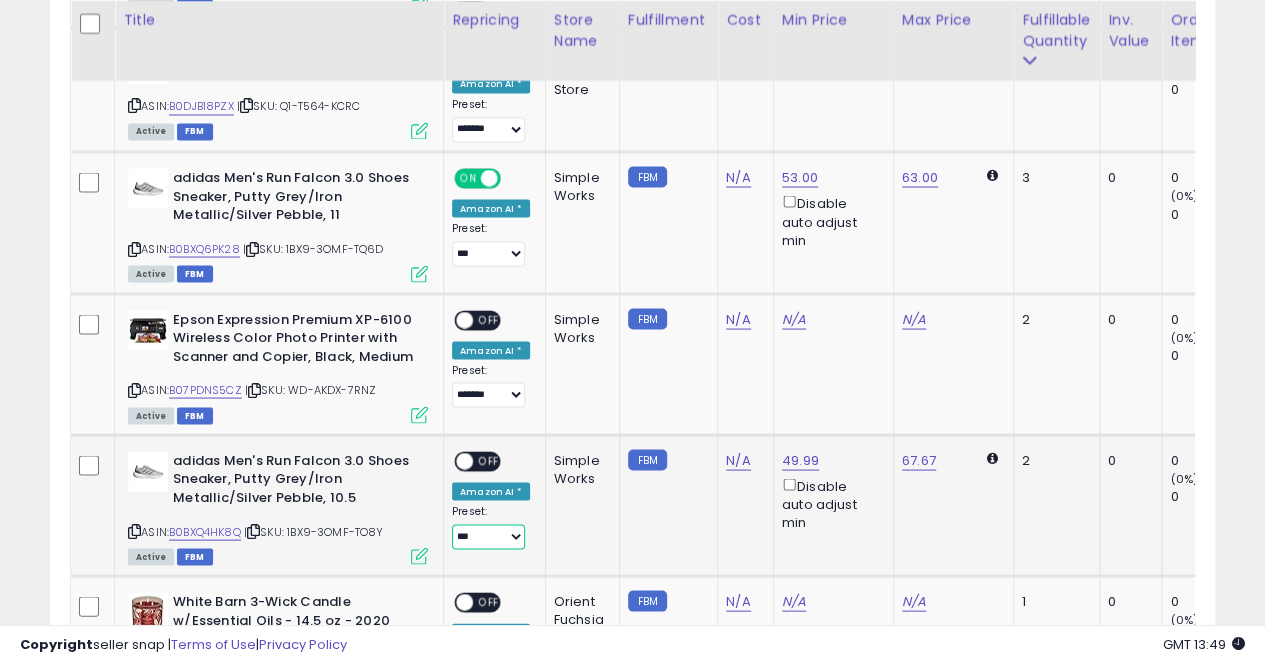 click on "**********" at bounding box center [488, 536] 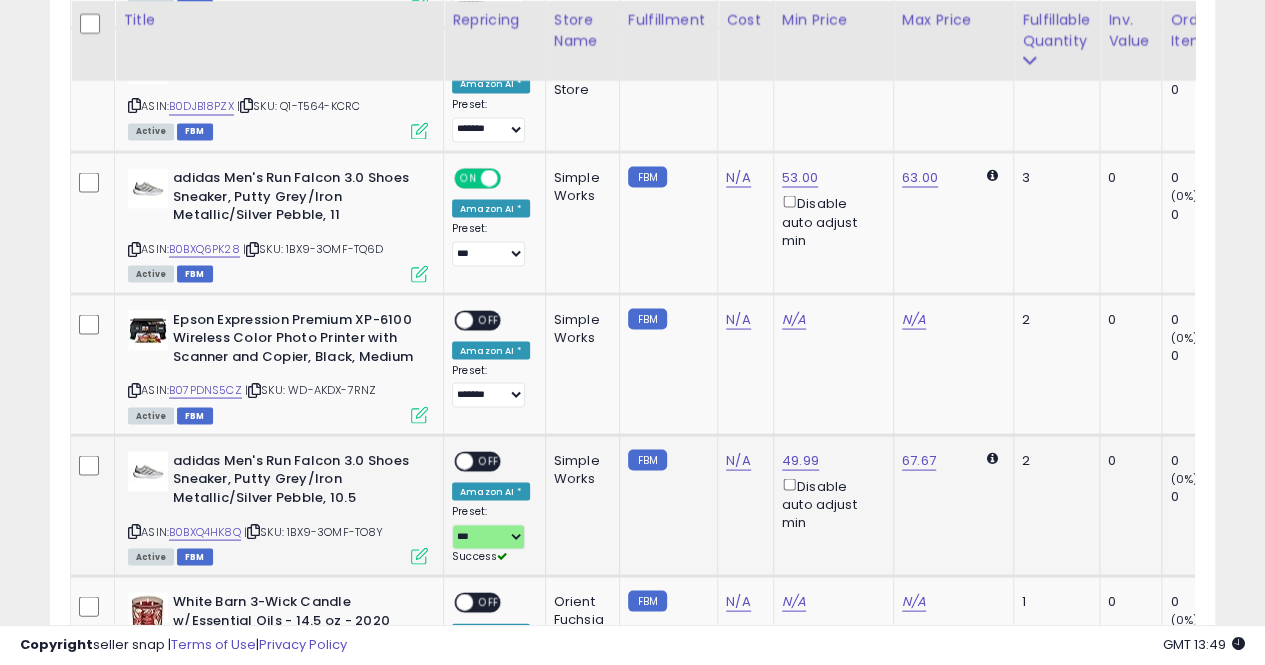 click on "OFF" at bounding box center [489, 460] 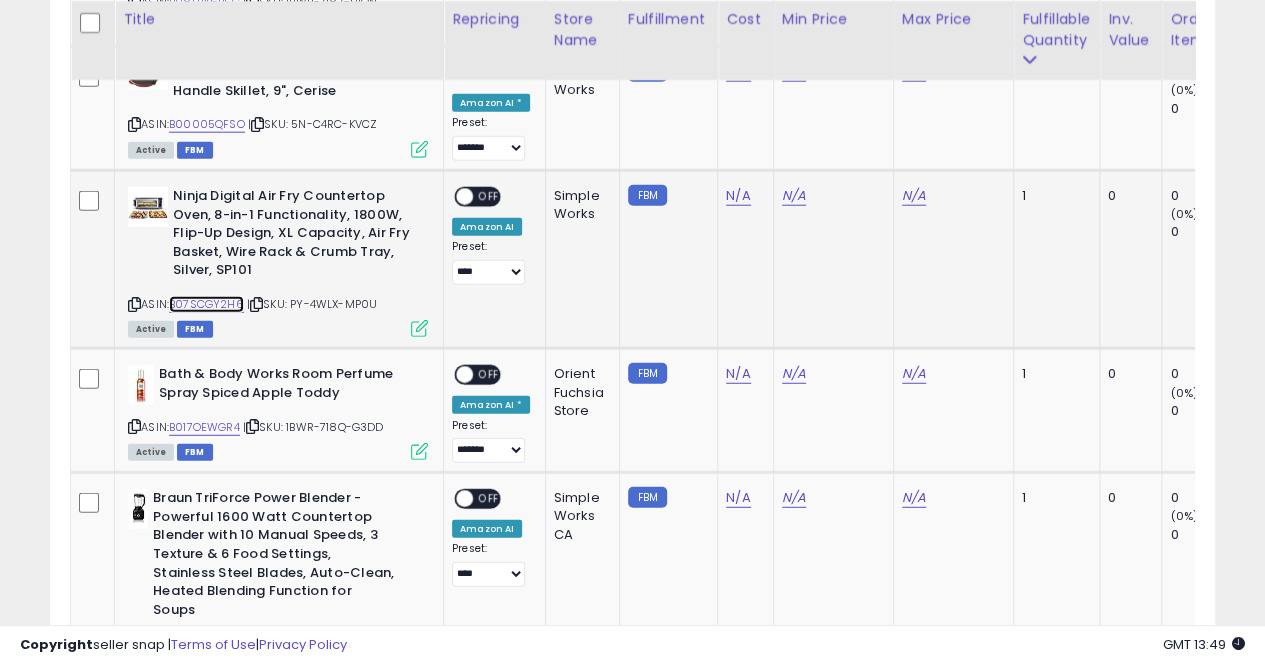 click on "B07SCGY2H6" at bounding box center [206, 304] 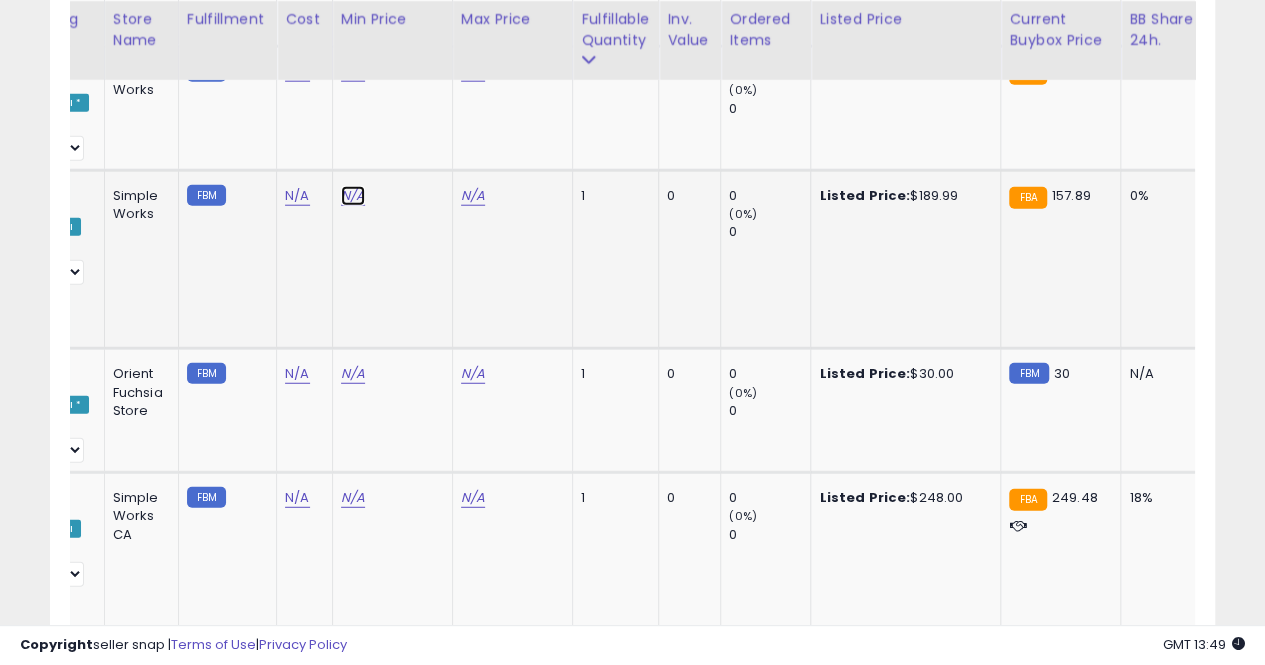 click on "N/A" at bounding box center [353, -1185] 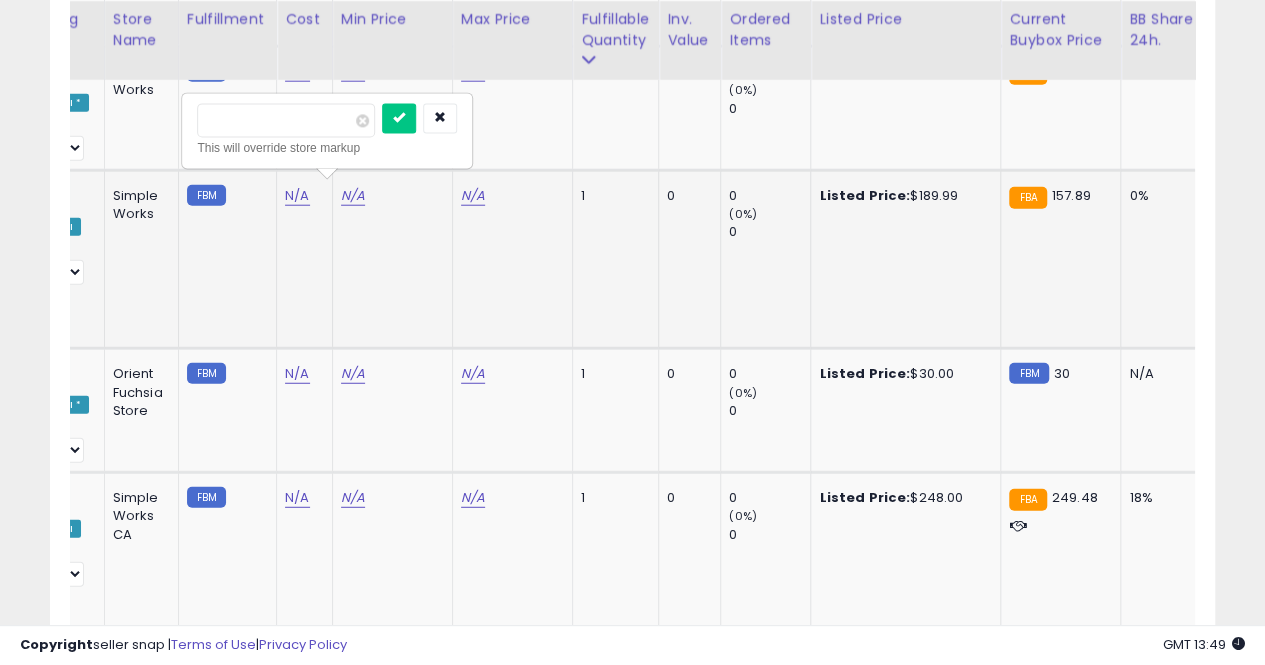 type on "*" 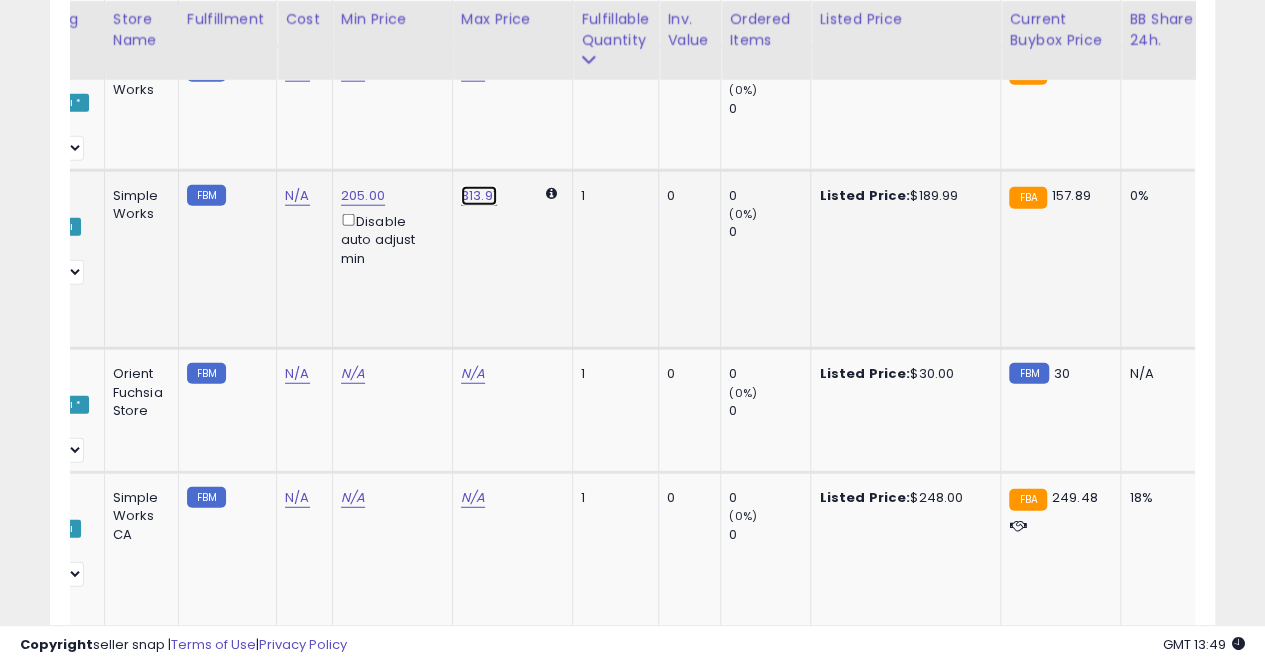 click on "313.91" at bounding box center [483, -1309] 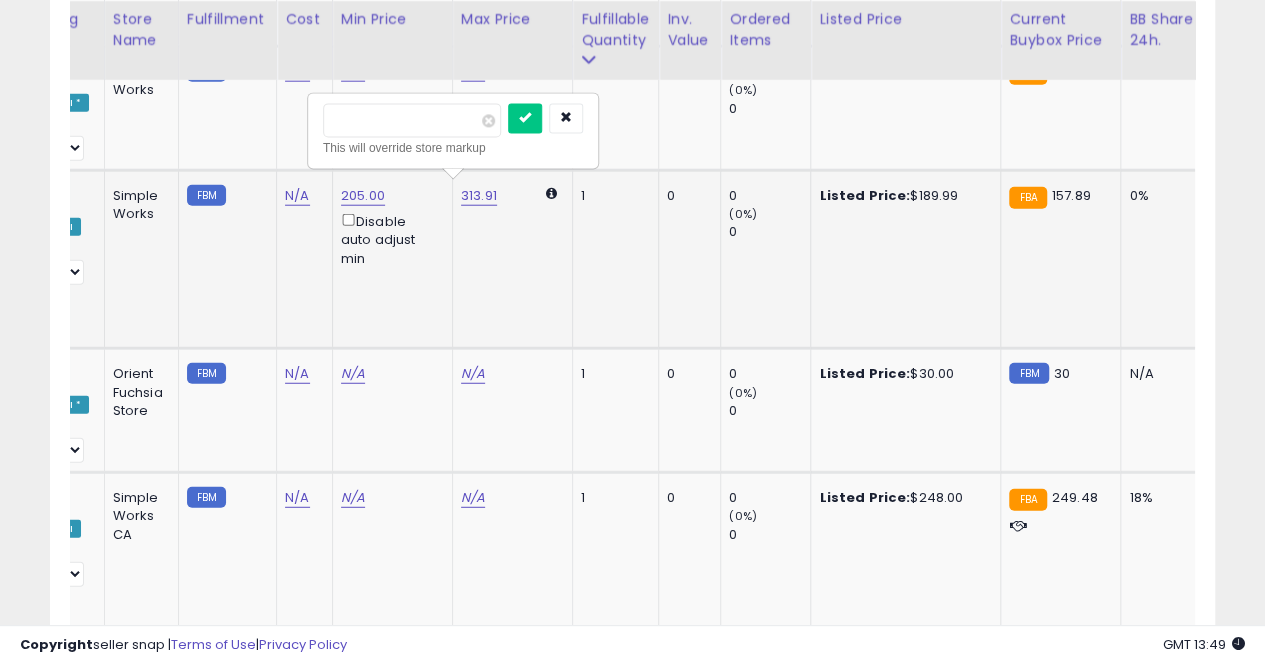 type on "***" 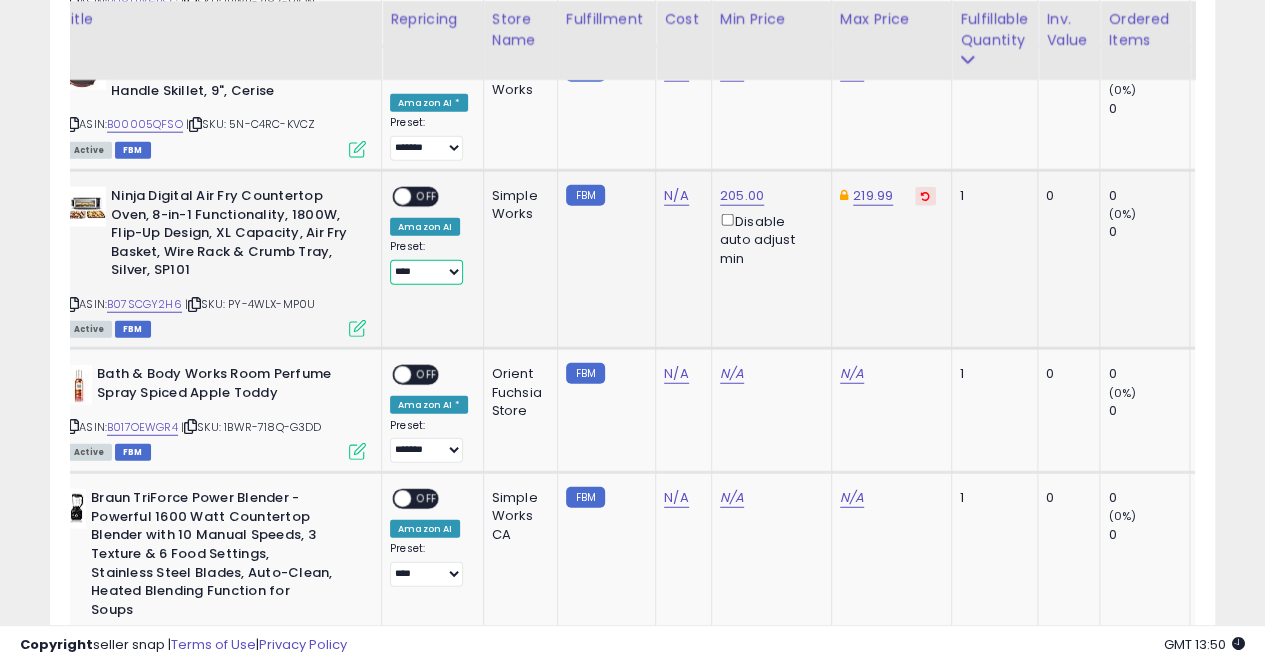 click on "**********" at bounding box center [426, 272] 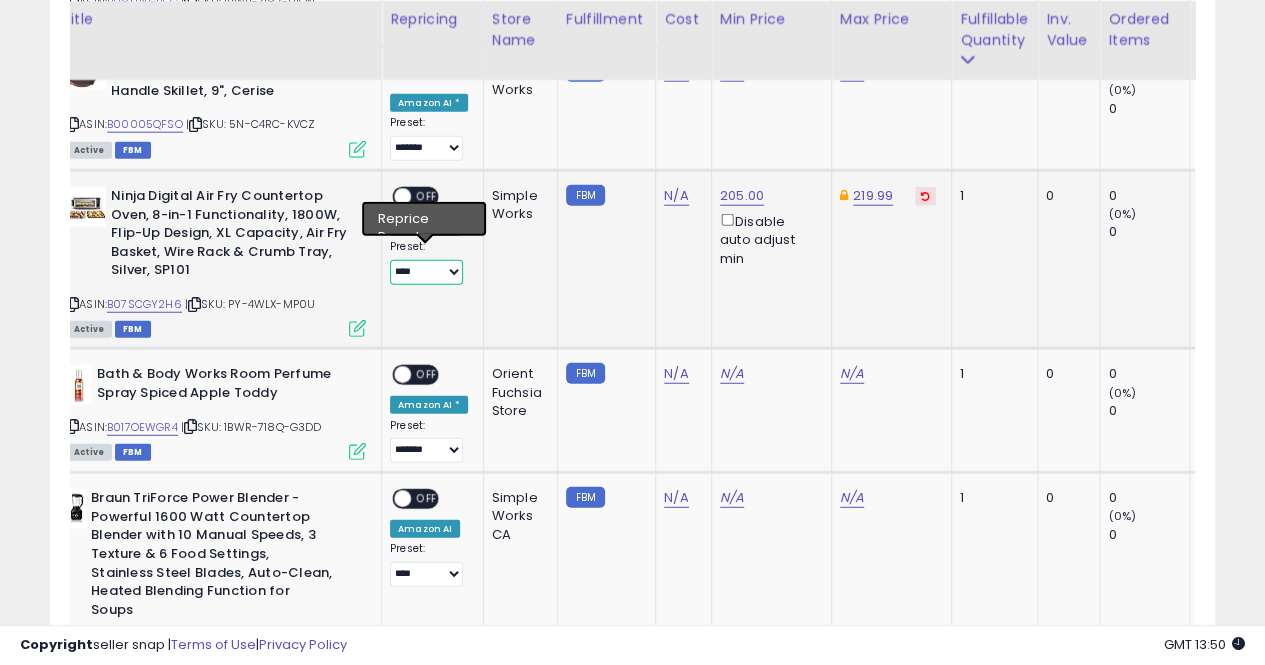 select on "***" 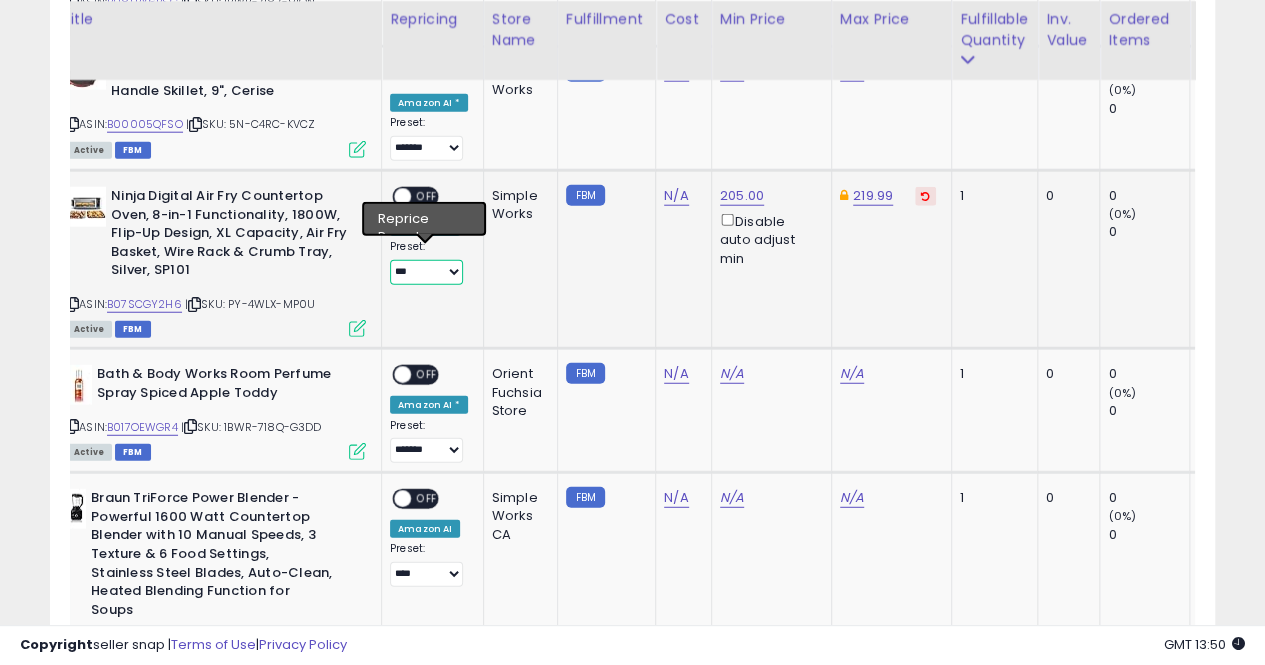 click on "**********" at bounding box center (426, 272) 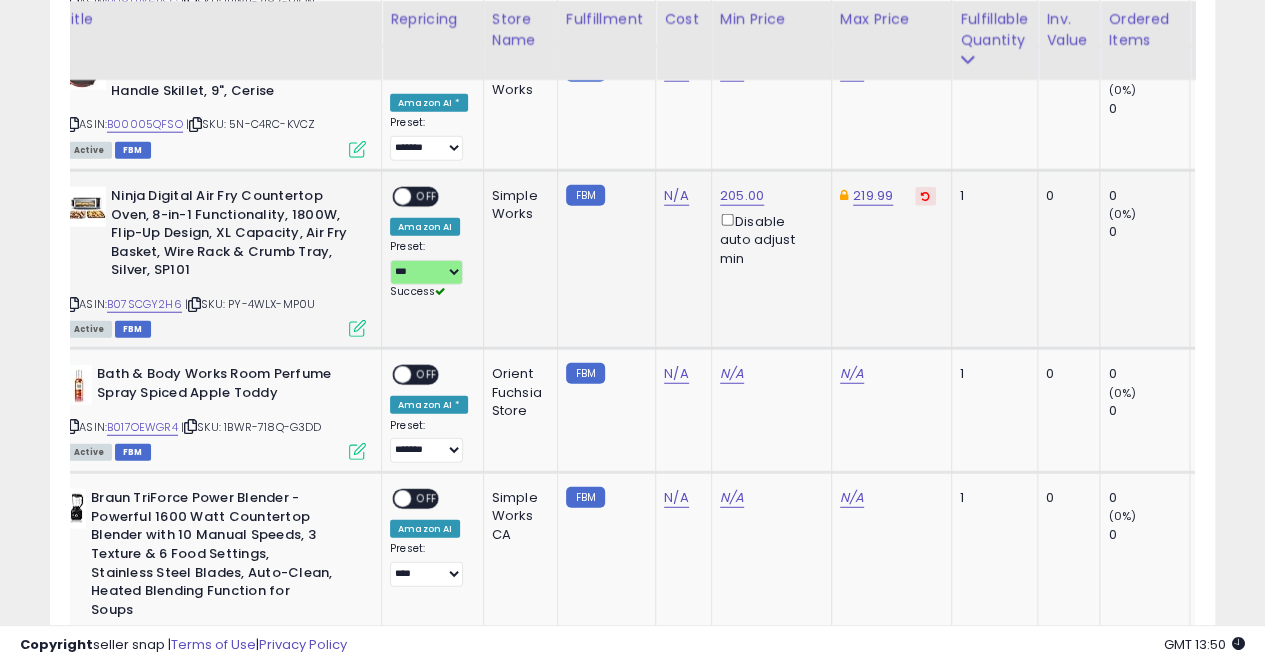 click on "OFF" at bounding box center [427, 197] 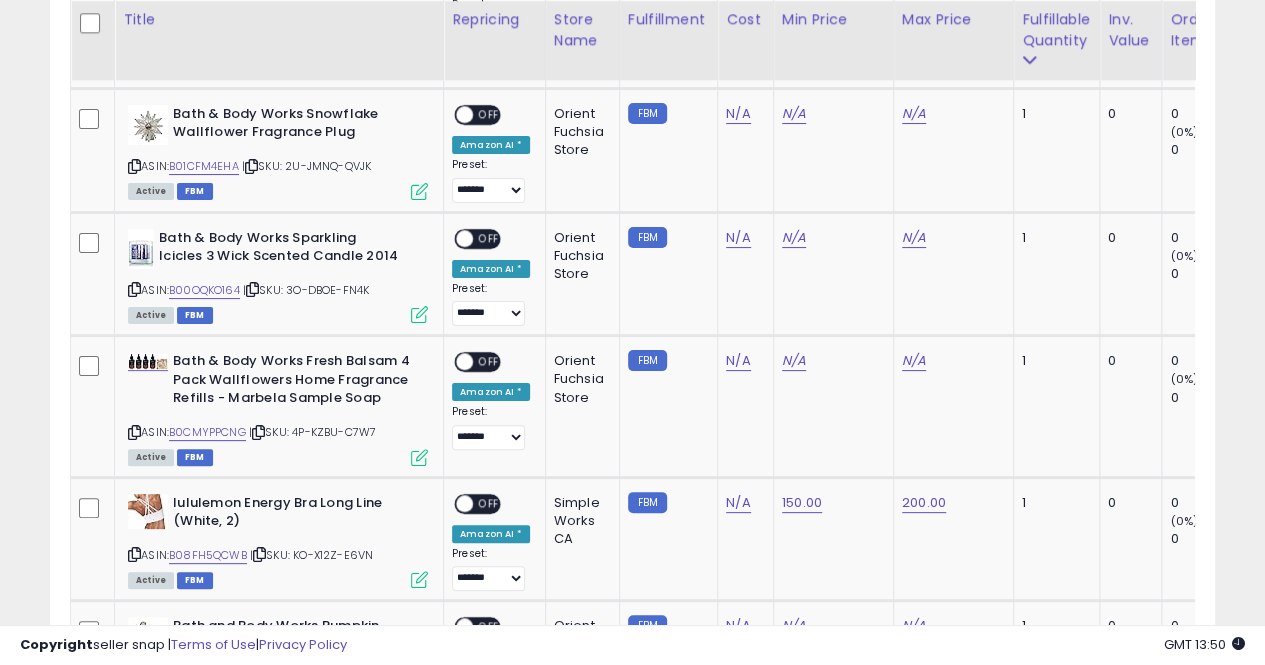 click on "**********" at bounding box center (632, 338) 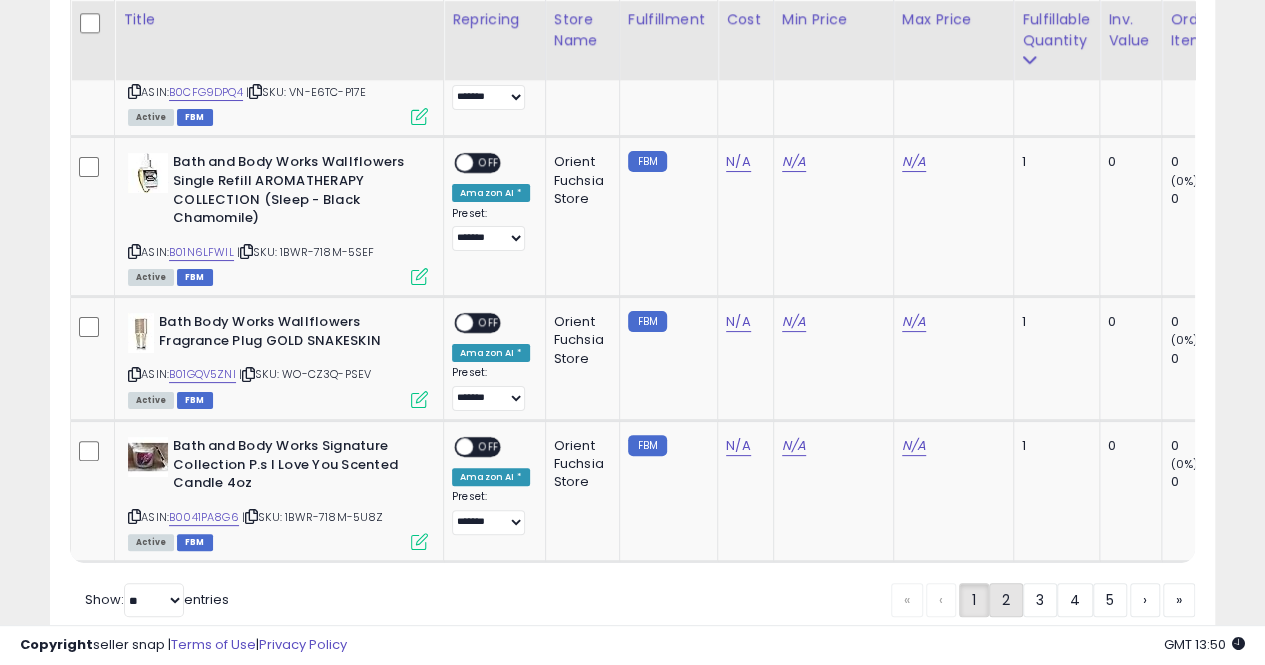 click on "2" 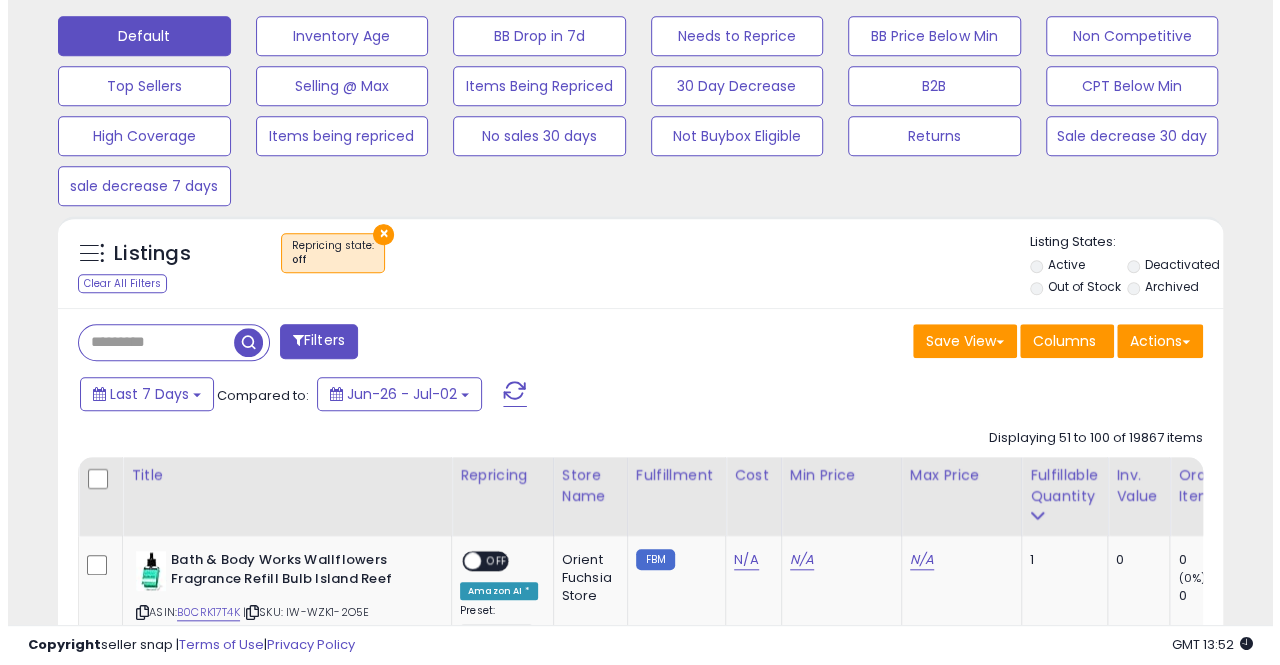 scroll, scrollTop: 580, scrollLeft: 0, axis: vertical 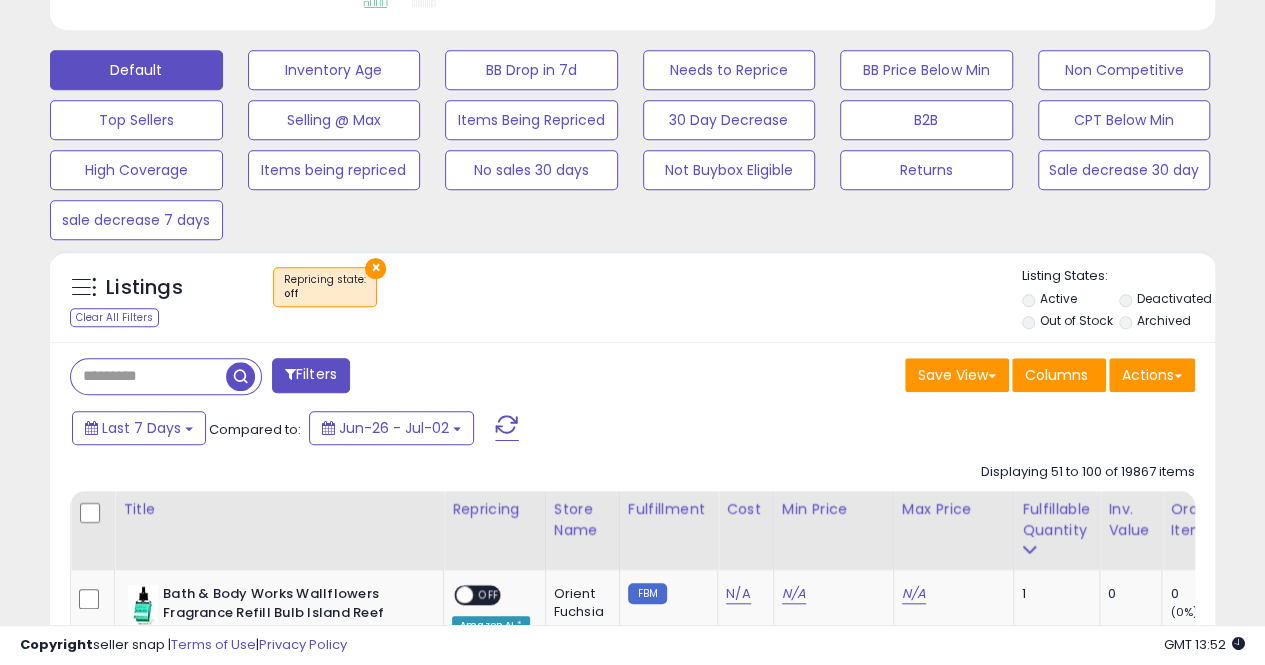 click on "×" at bounding box center (375, 268) 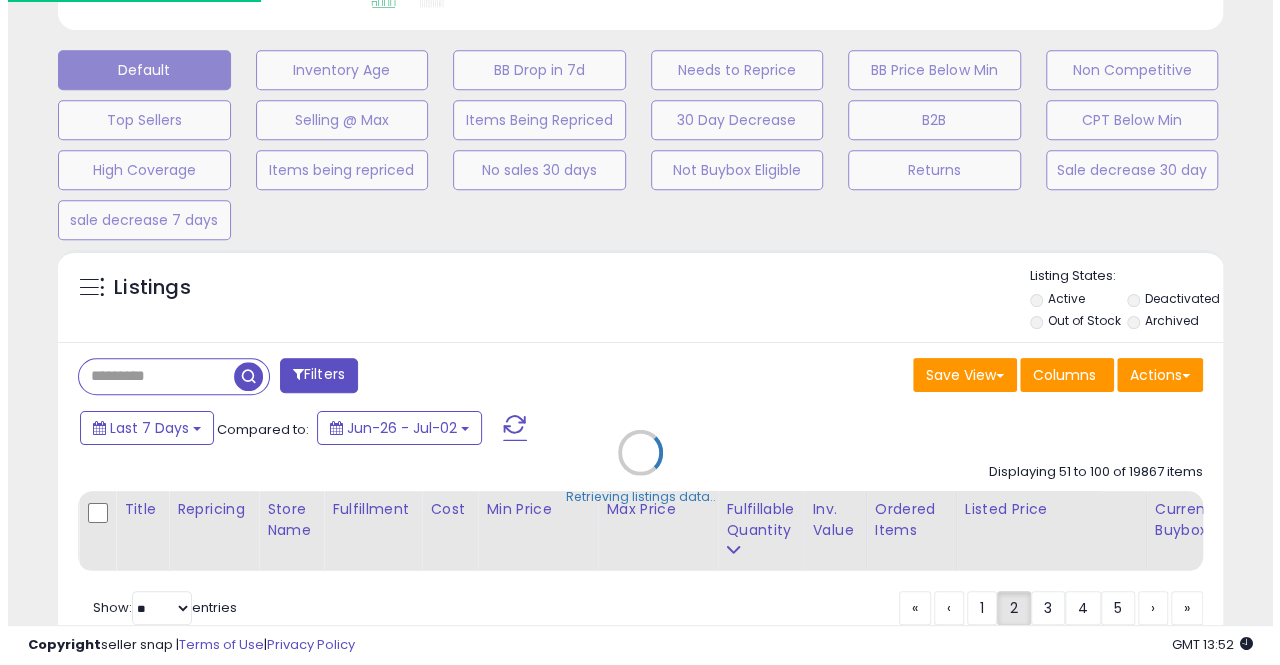 scroll, scrollTop: 999590, scrollLeft: 999317, axis: both 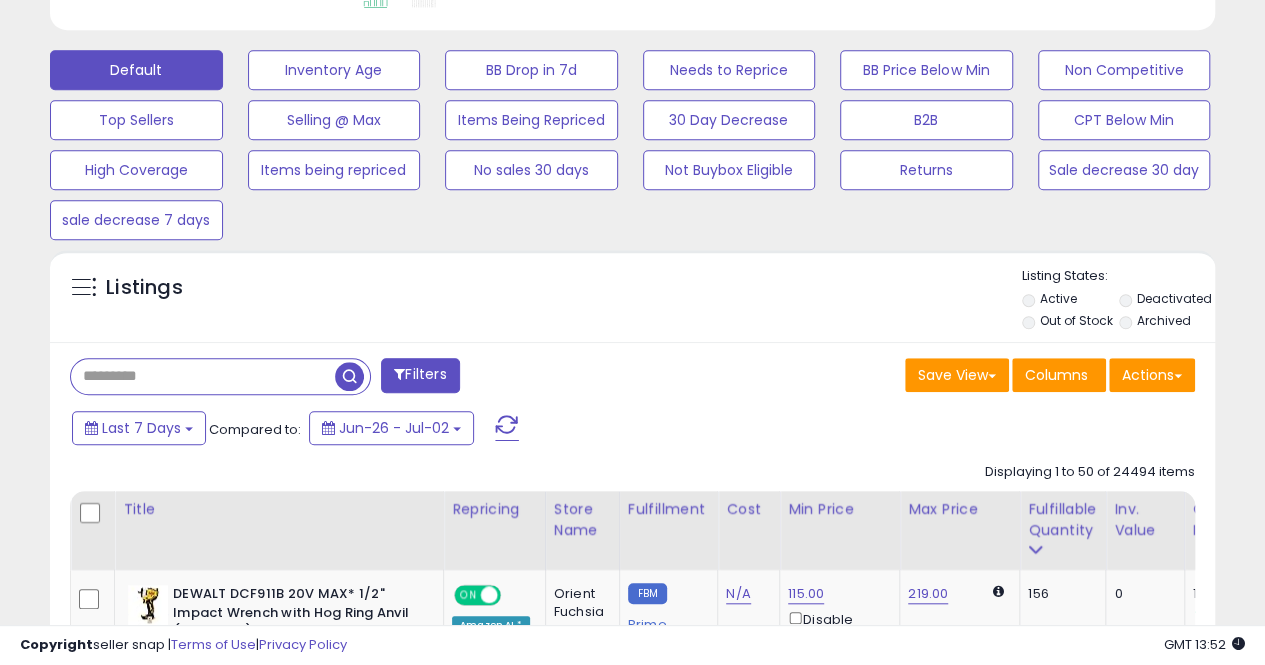 click at bounding box center [203, 376] 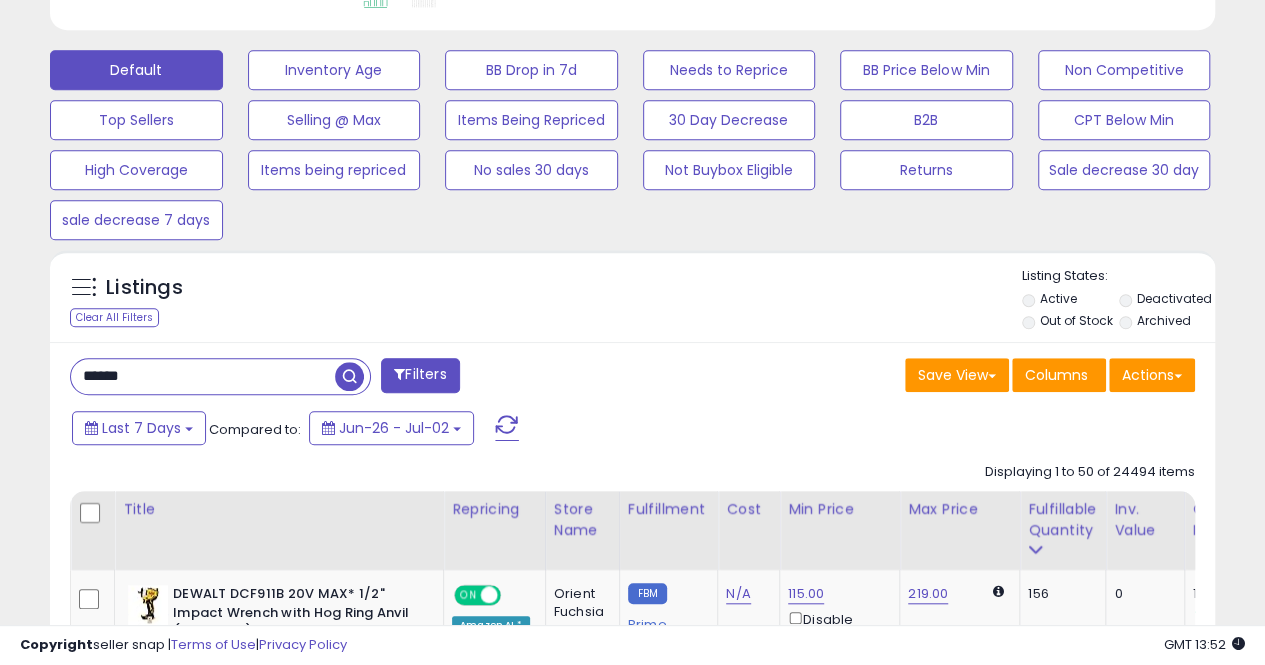 type on "******" 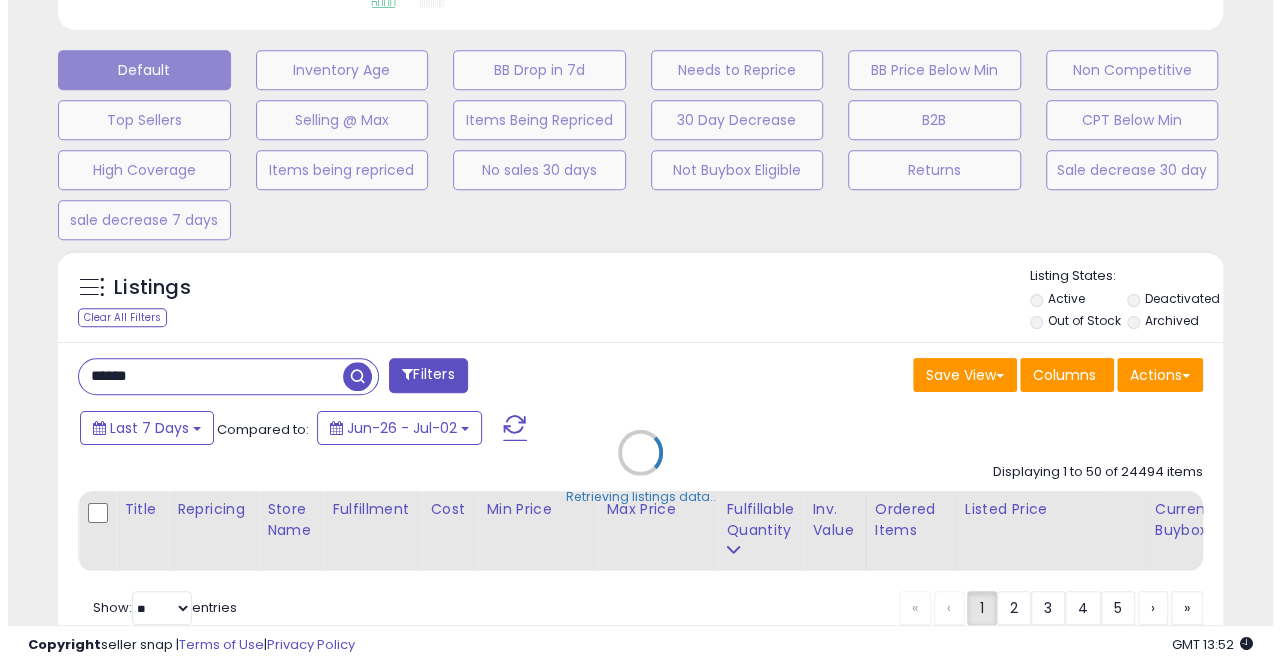 scroll, scrollTop: 999590, scrollLeft: 999317, axis: both 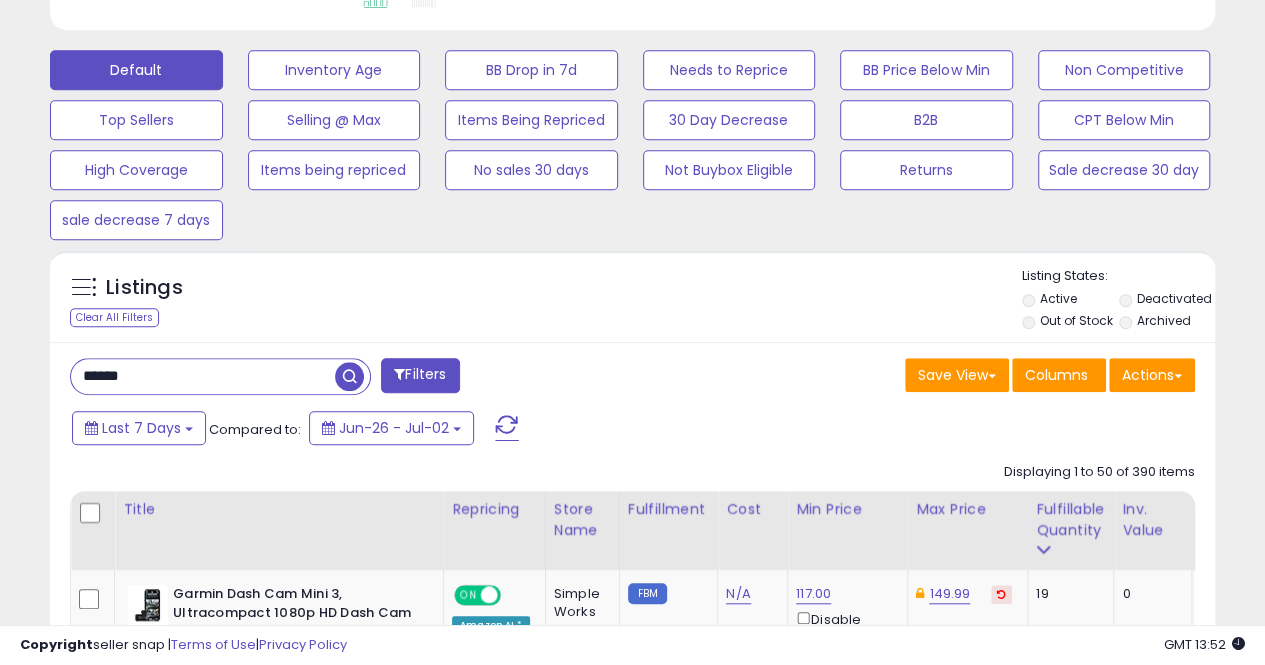 click on "**********" at bounding box center [632, 4427] 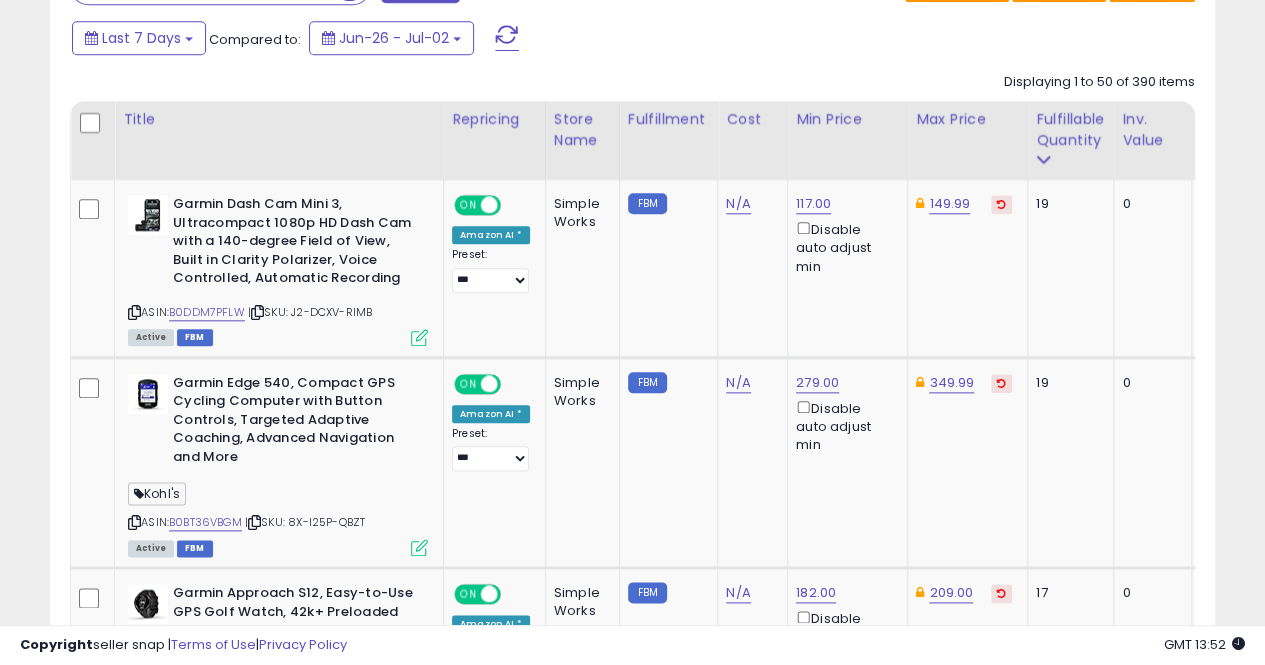 scroll, scrollTop: 3956, scrollLeft: 0, axis: vertical 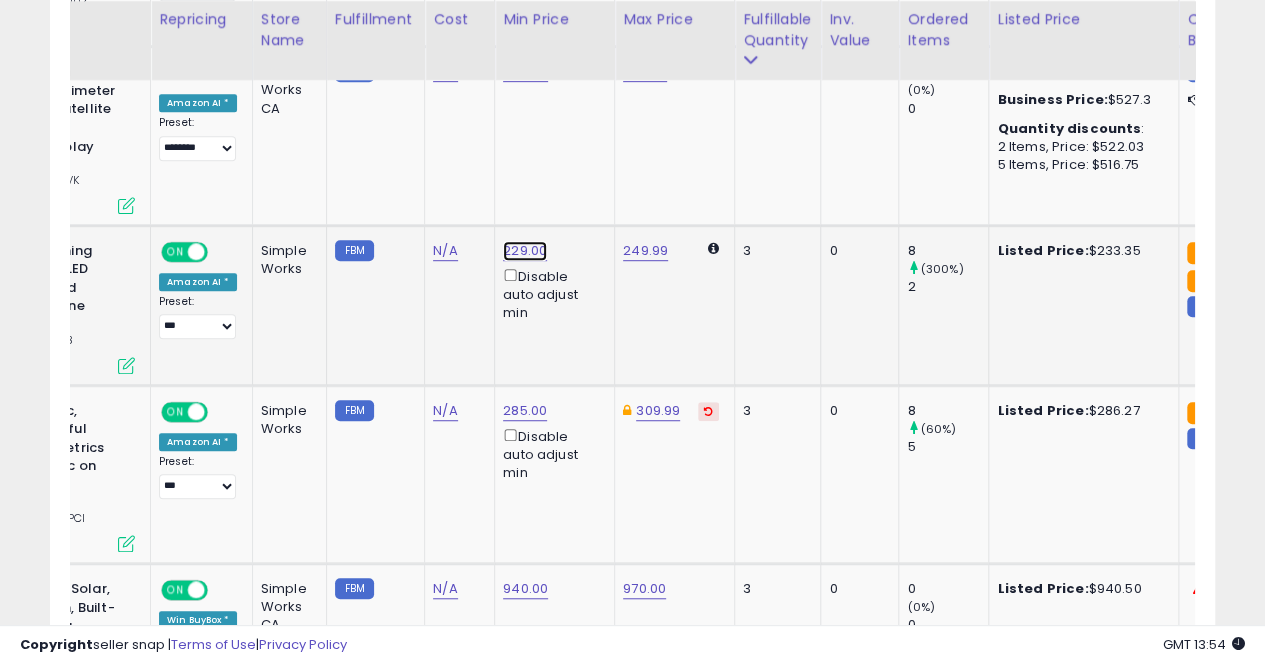 click on "229.00" at bounding box center [520, -3120] 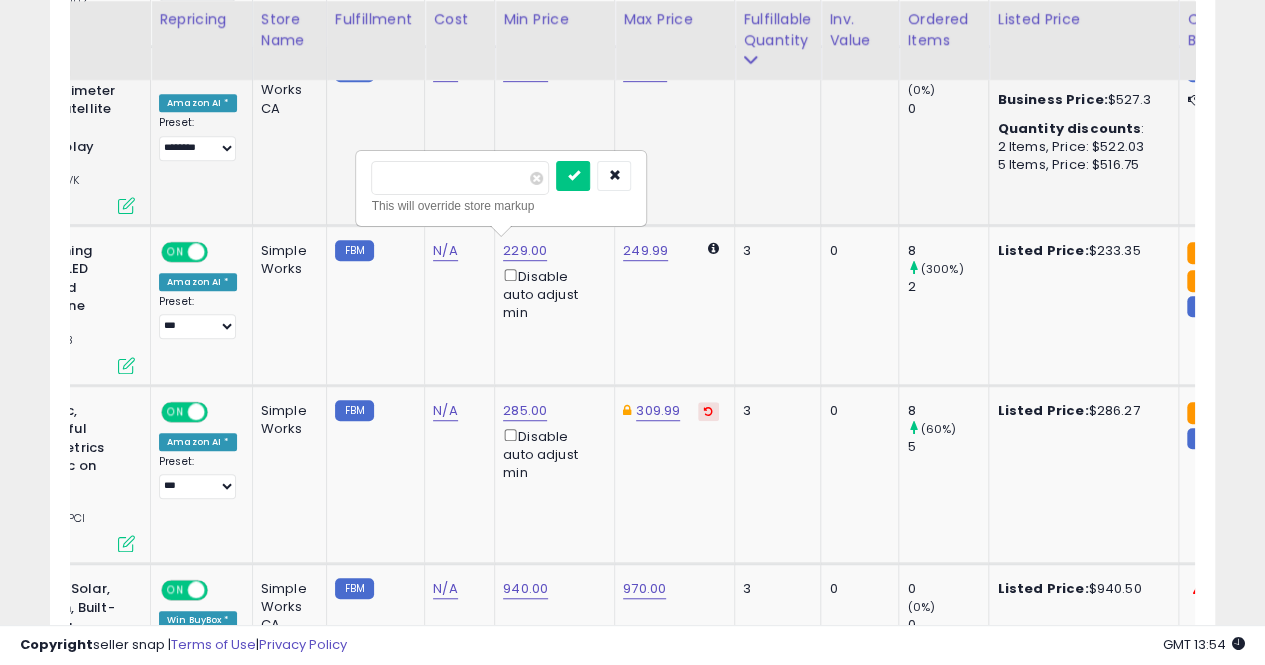 drag, startPoint x: 469, startPoint y: 180, endPoint x: 318, endPoint y: 162, distance: 152.06906 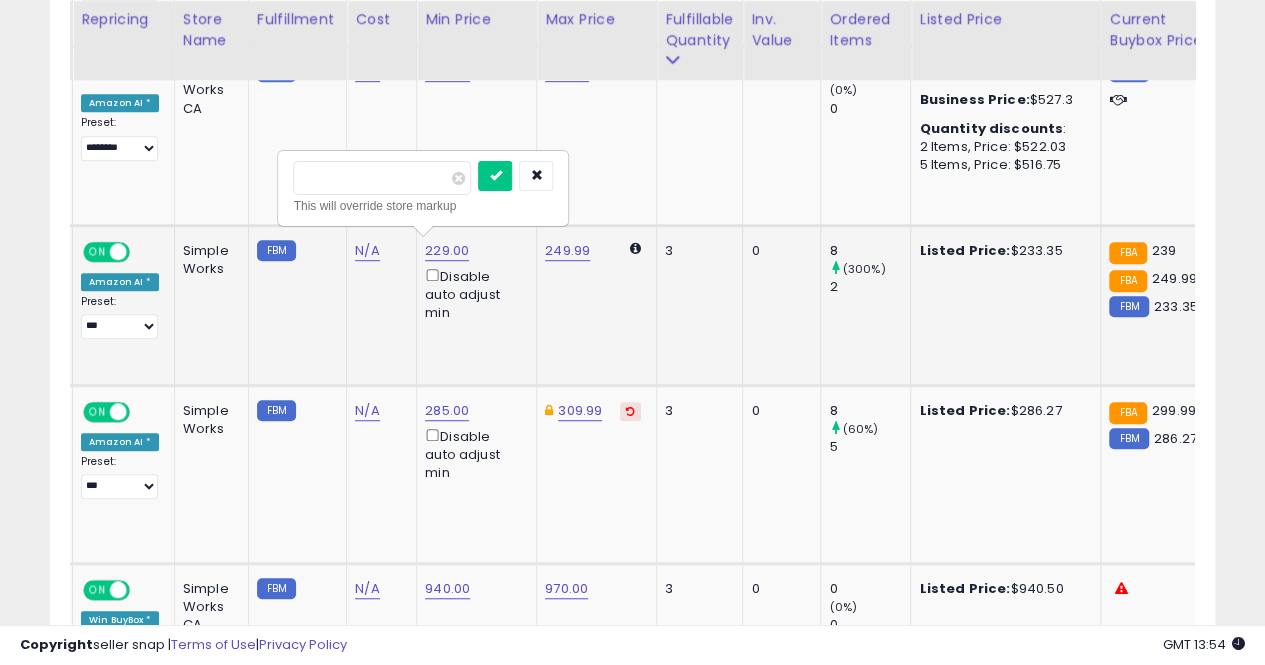 type on "***" 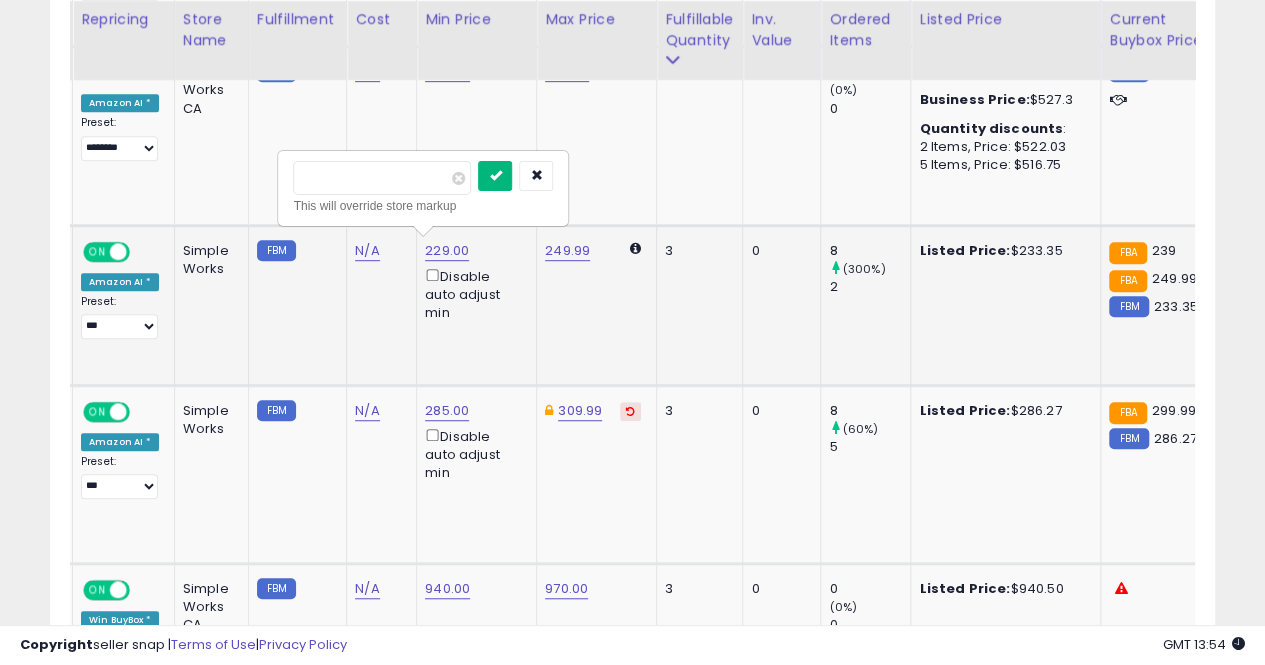 click at bounding box center [495, 176] 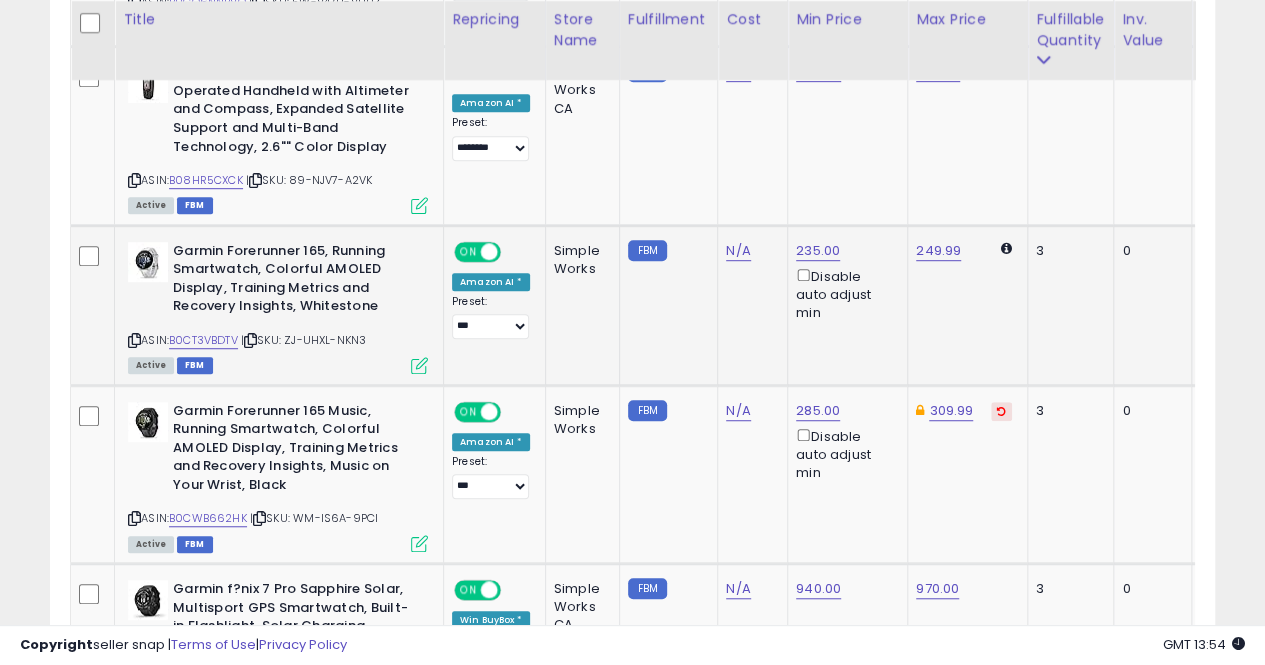 click at bounding box center [134, 340] 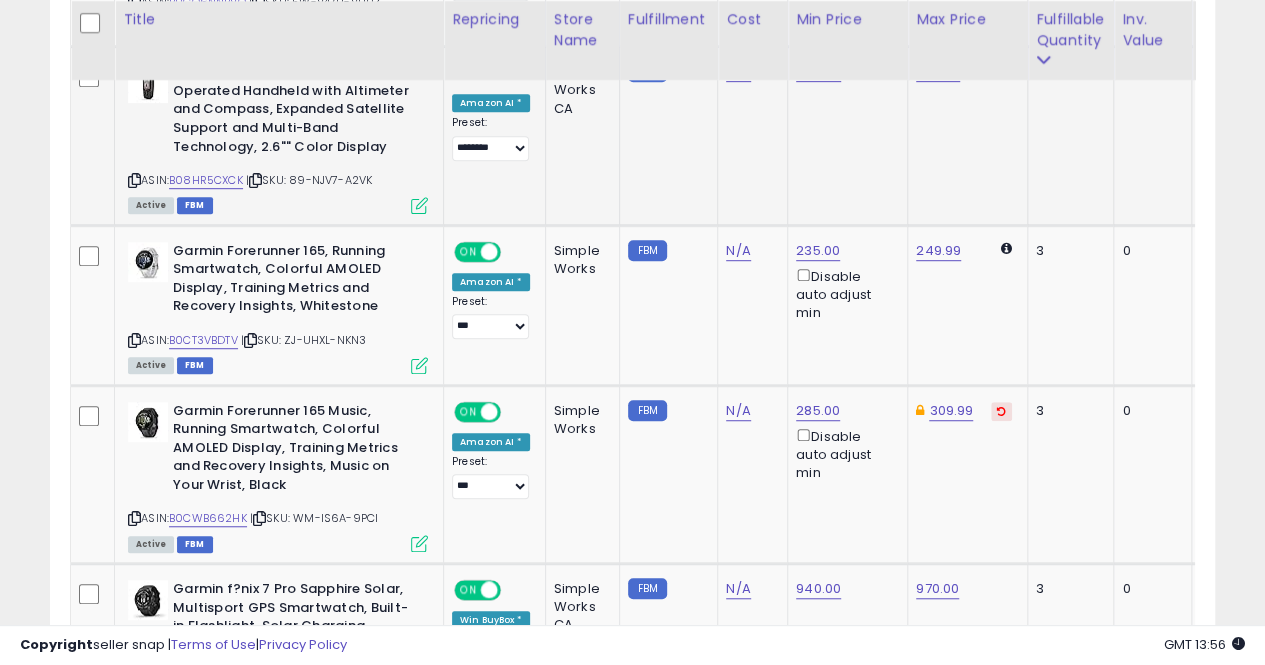 scroll, scrollTop: 6581, scrollLeft: 0, axis: vertical 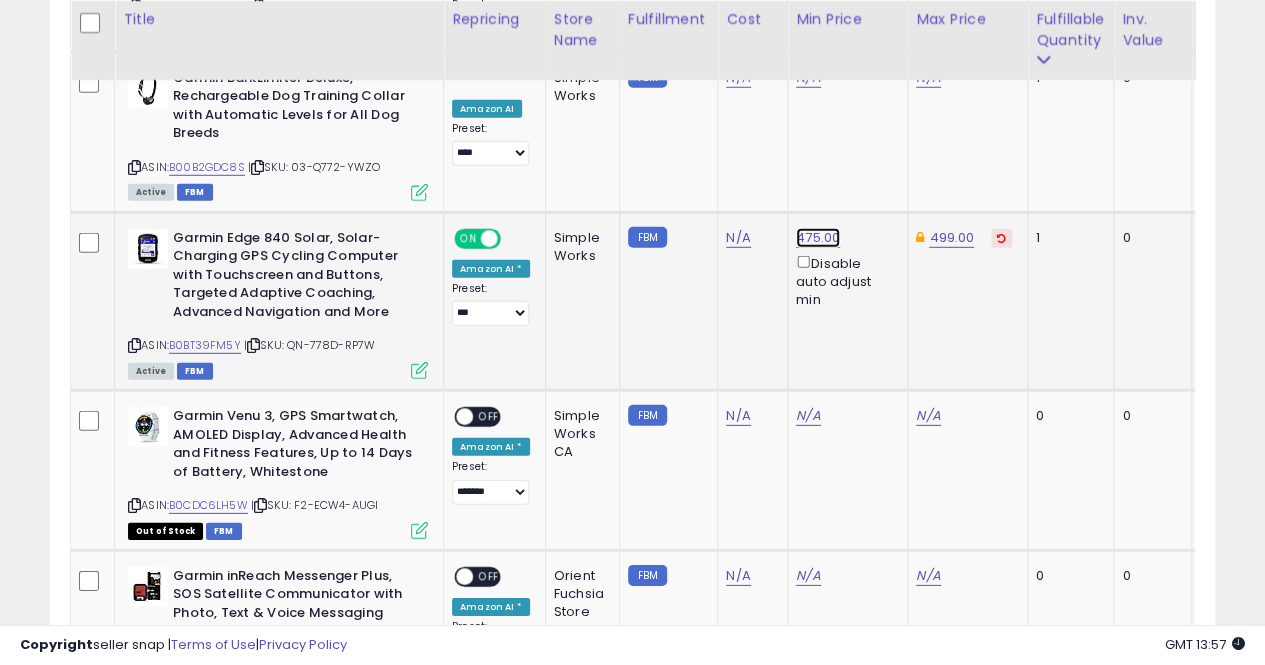 click on "475.00" at bounding box center (813, -5407) 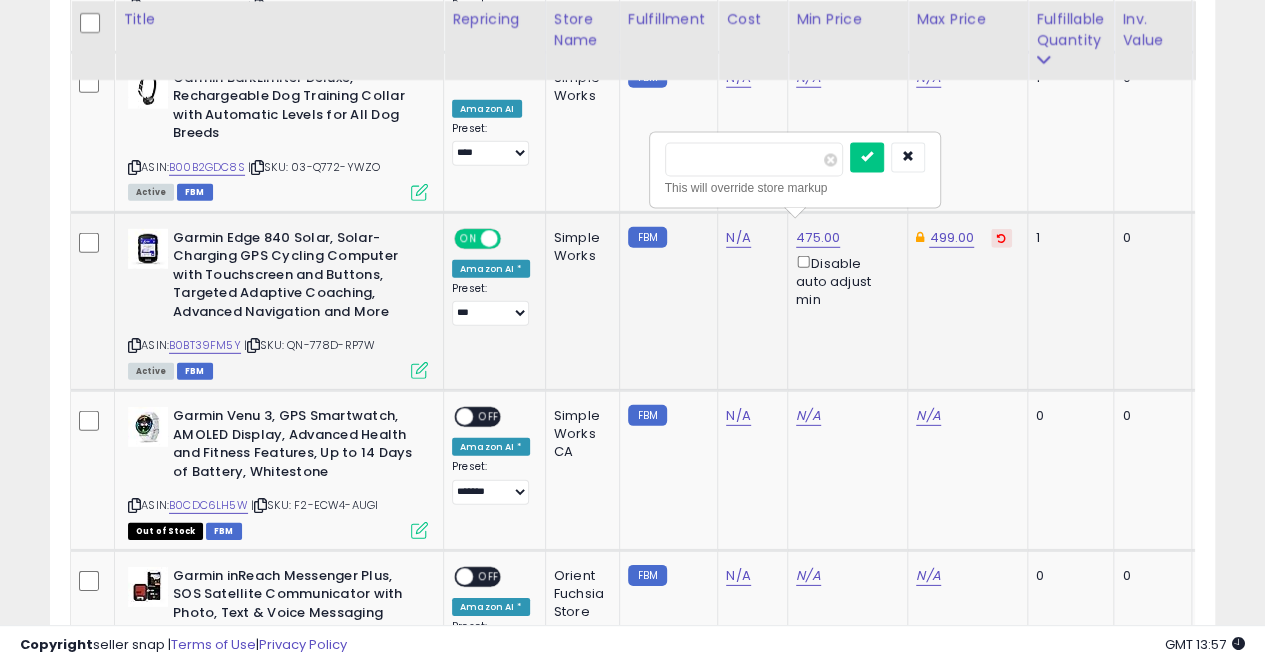 scroll, scrollTop: 0, scrollLeft: 0, axis: both 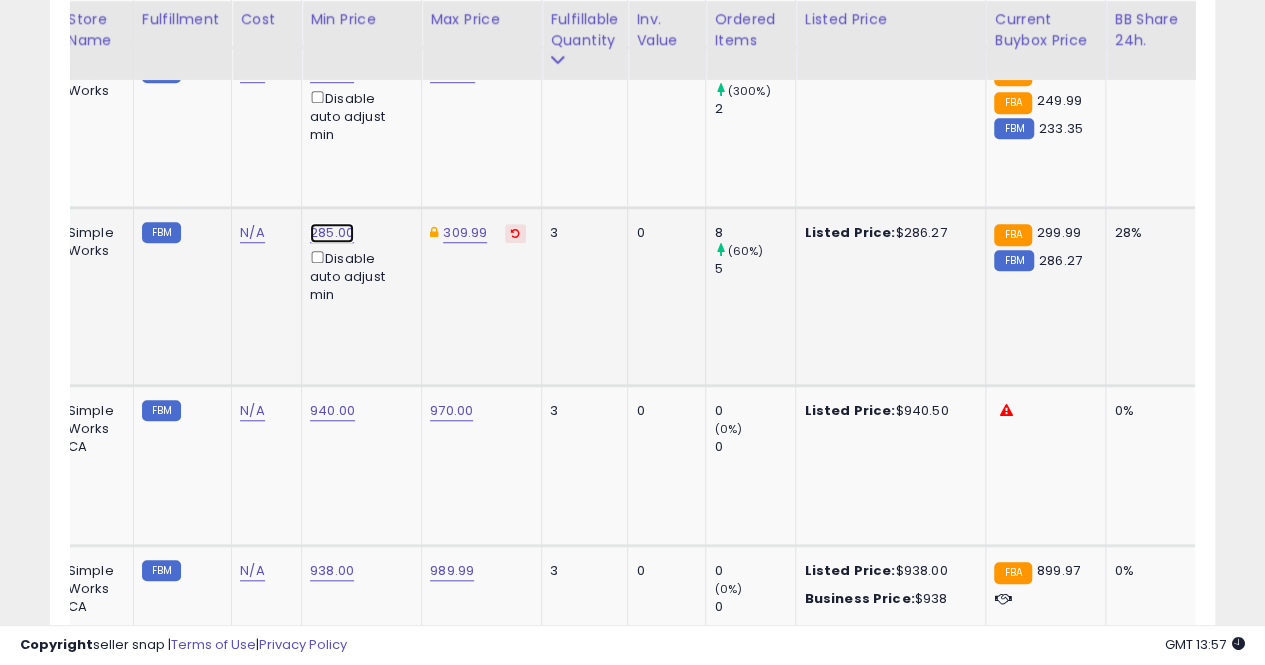 click on "285.00" at bounding box center (327, -3298) 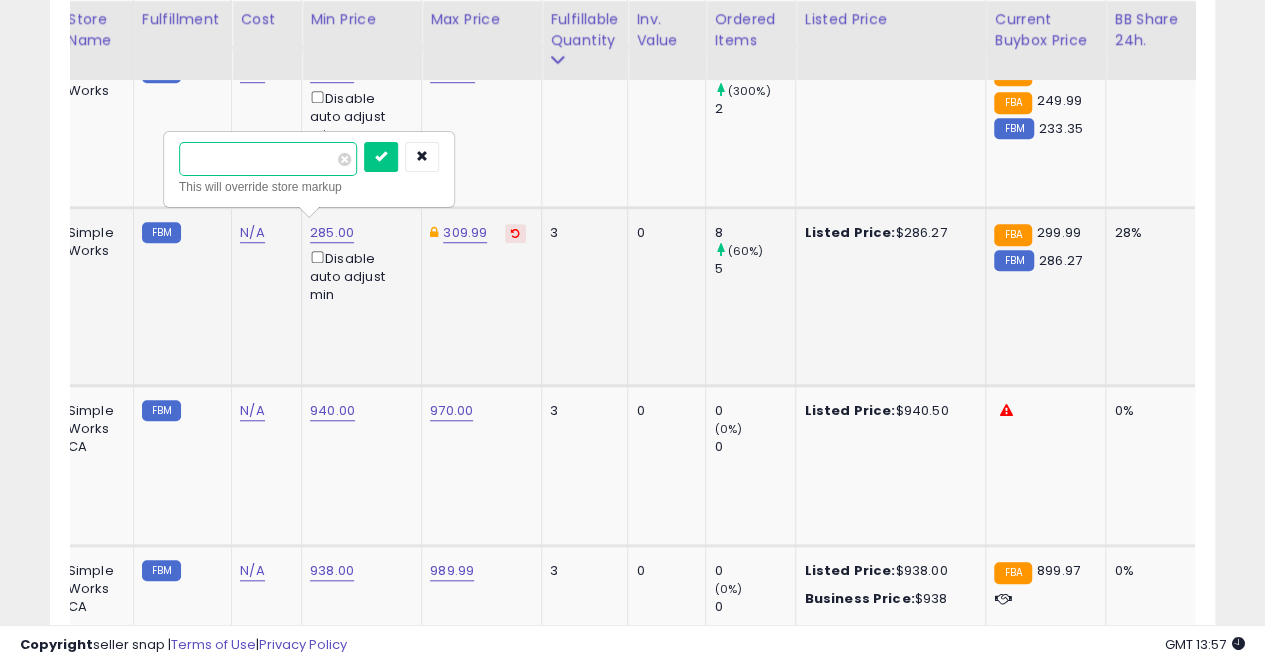 click on "******" at bounding box center [268, 159] 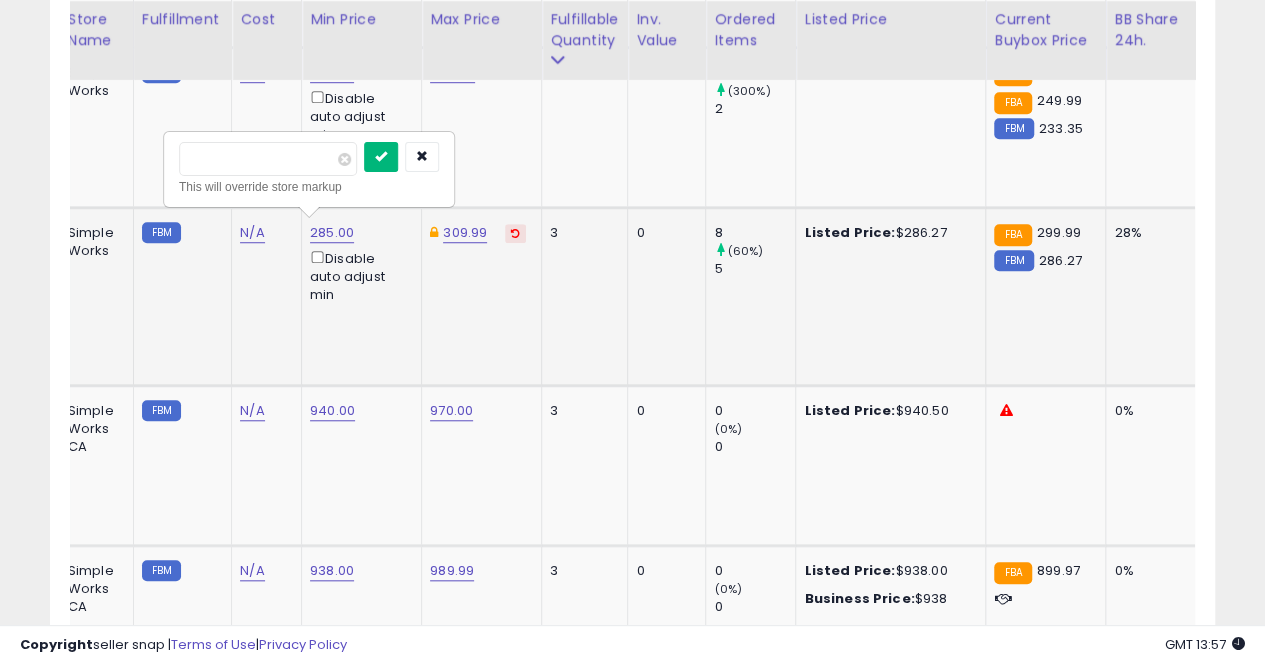 click at bounding box center [381, 157] 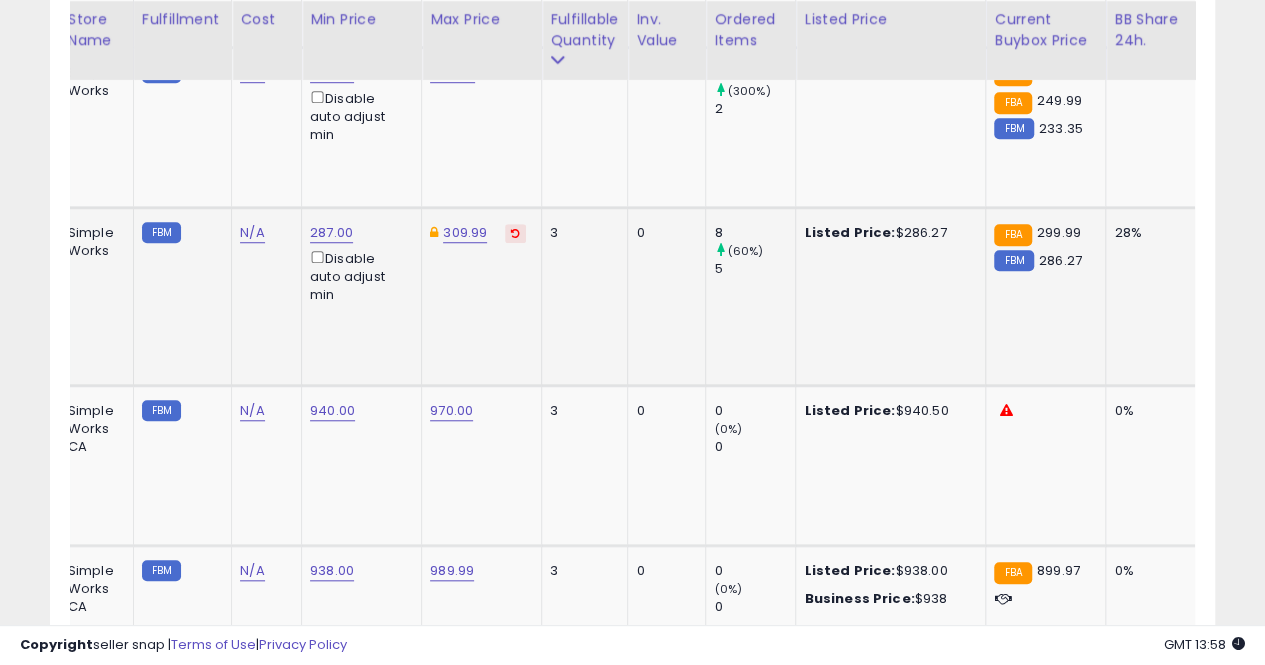 scroll, scrollTop: 0, scrollLeft: 62, axis: horizontal 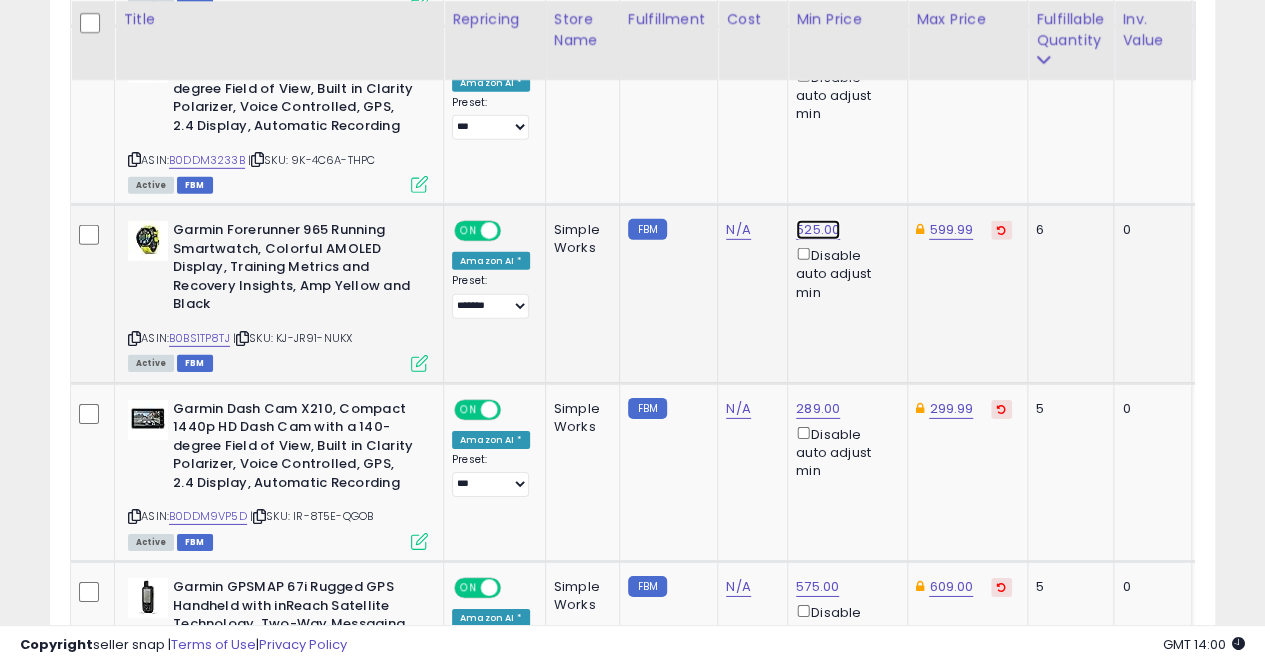 click on "525.00" at bounding box center [813, -1787] 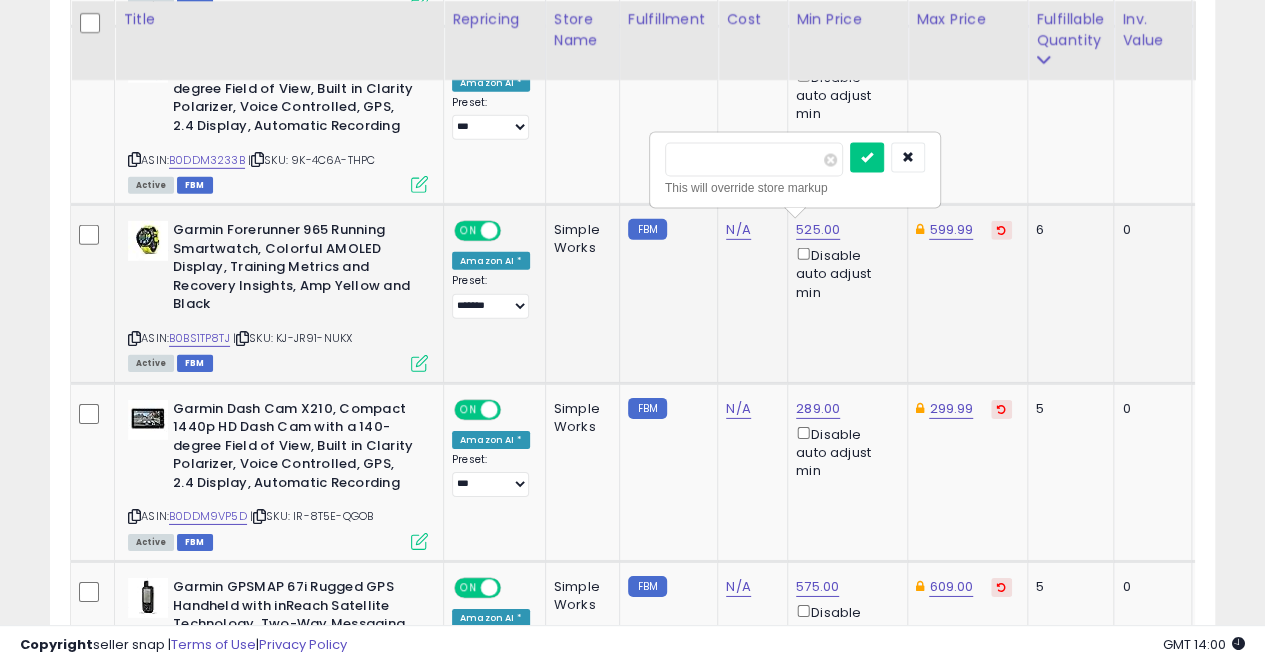 type on "*" 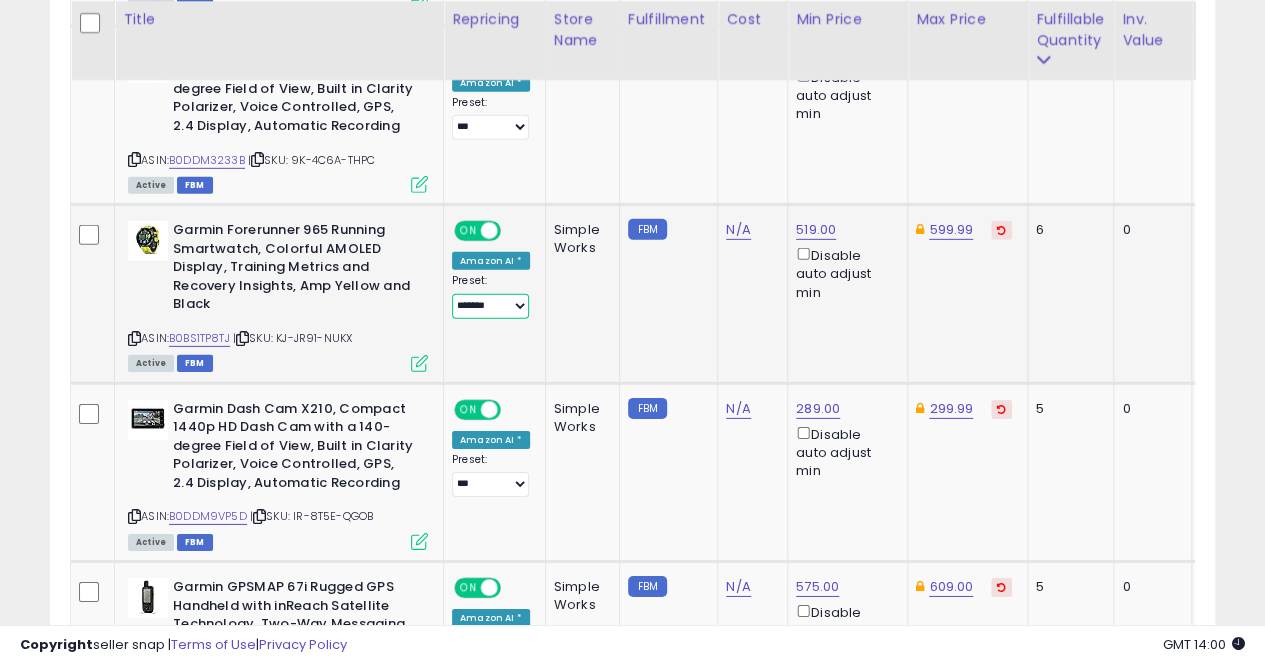 click on "**********" at bounding box center (490, 306) 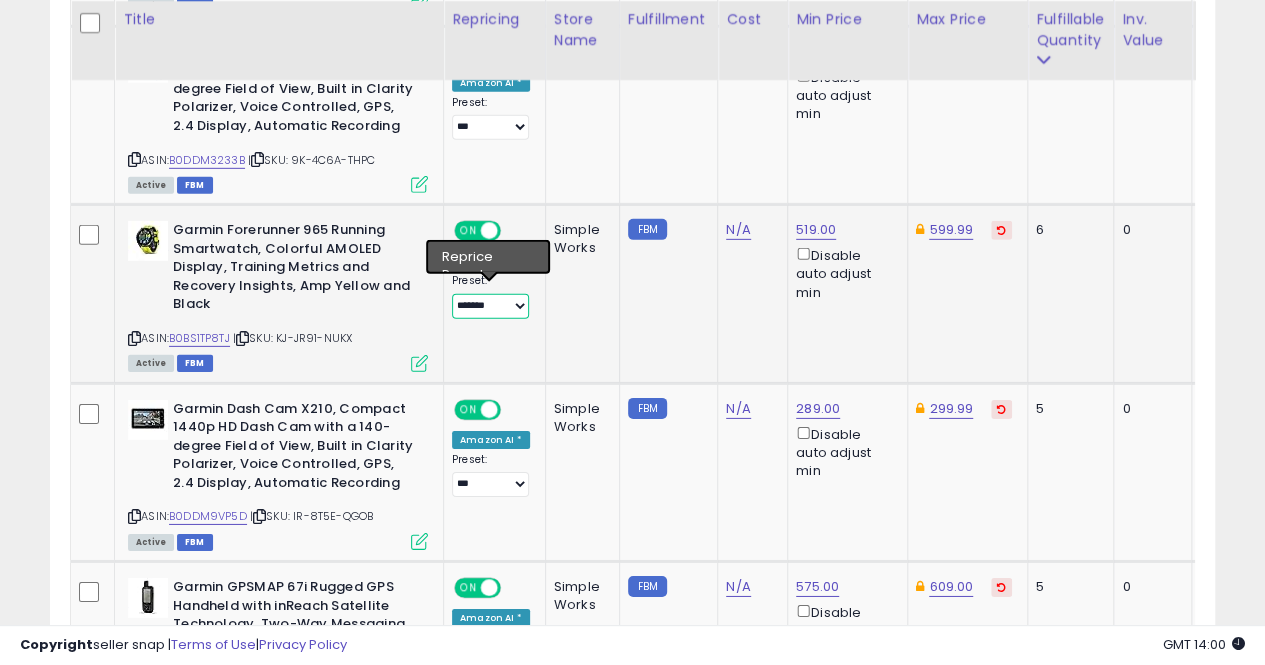 select on "***" 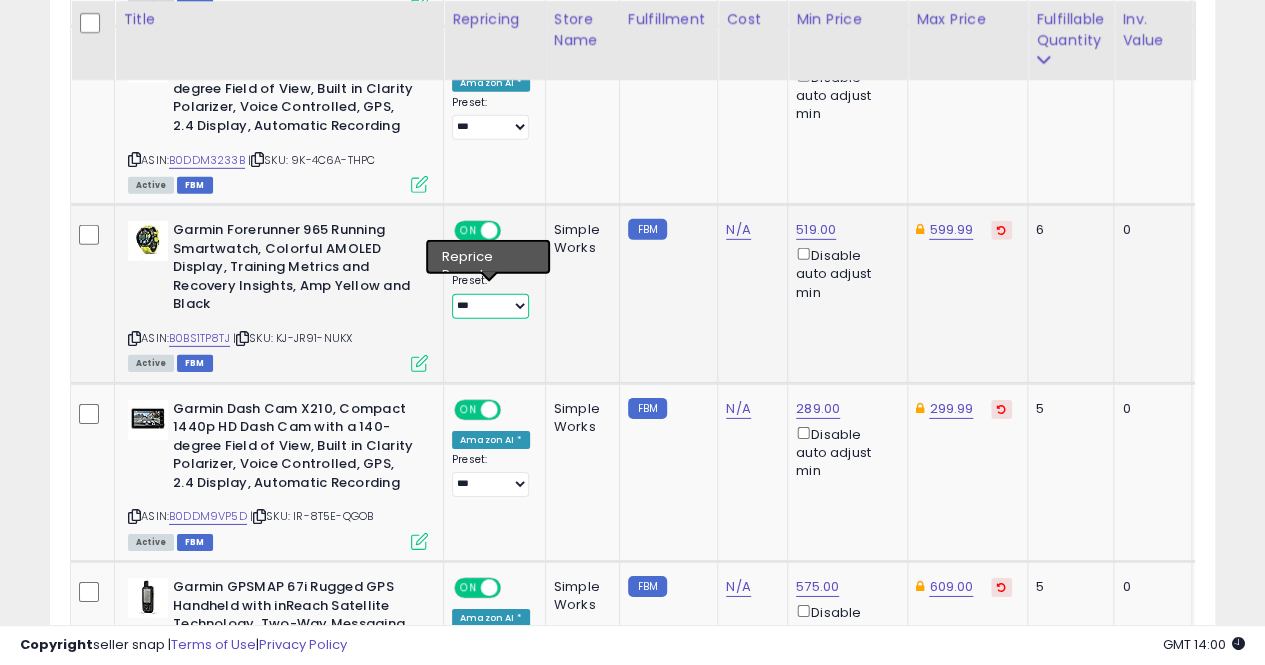 click on "**********" at bounding box center (490, 306) 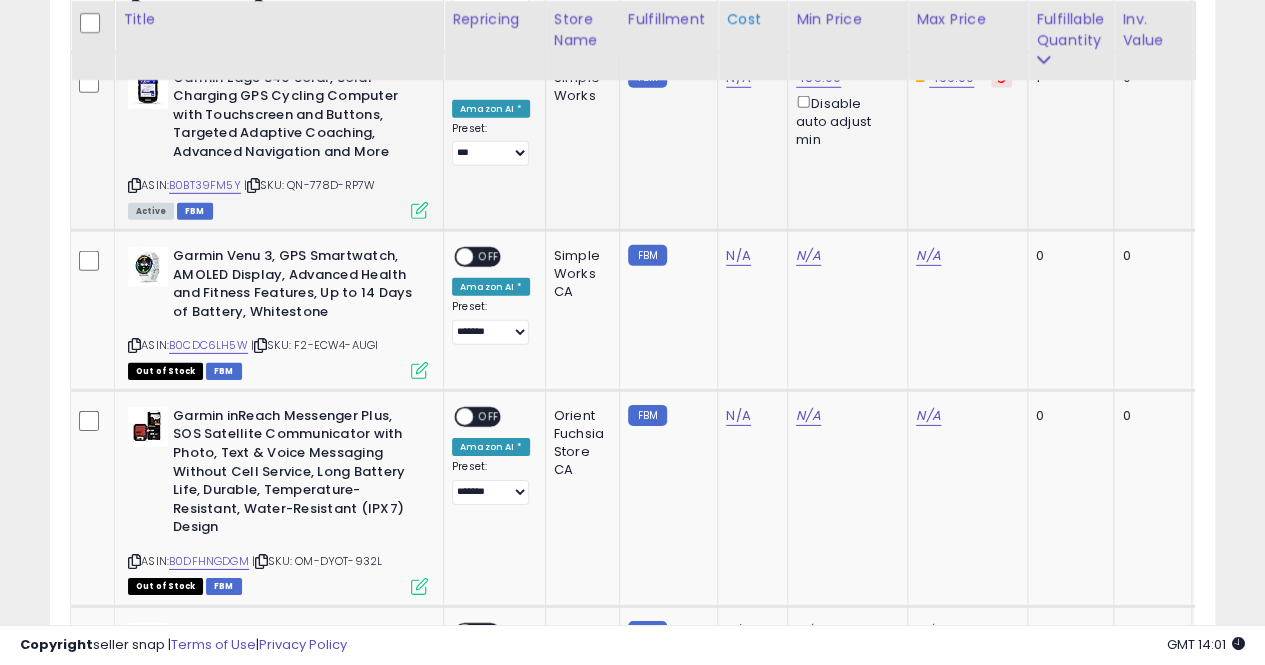 scroll, scrollTop: 2057, scrollLeft: 0, axis: vertical 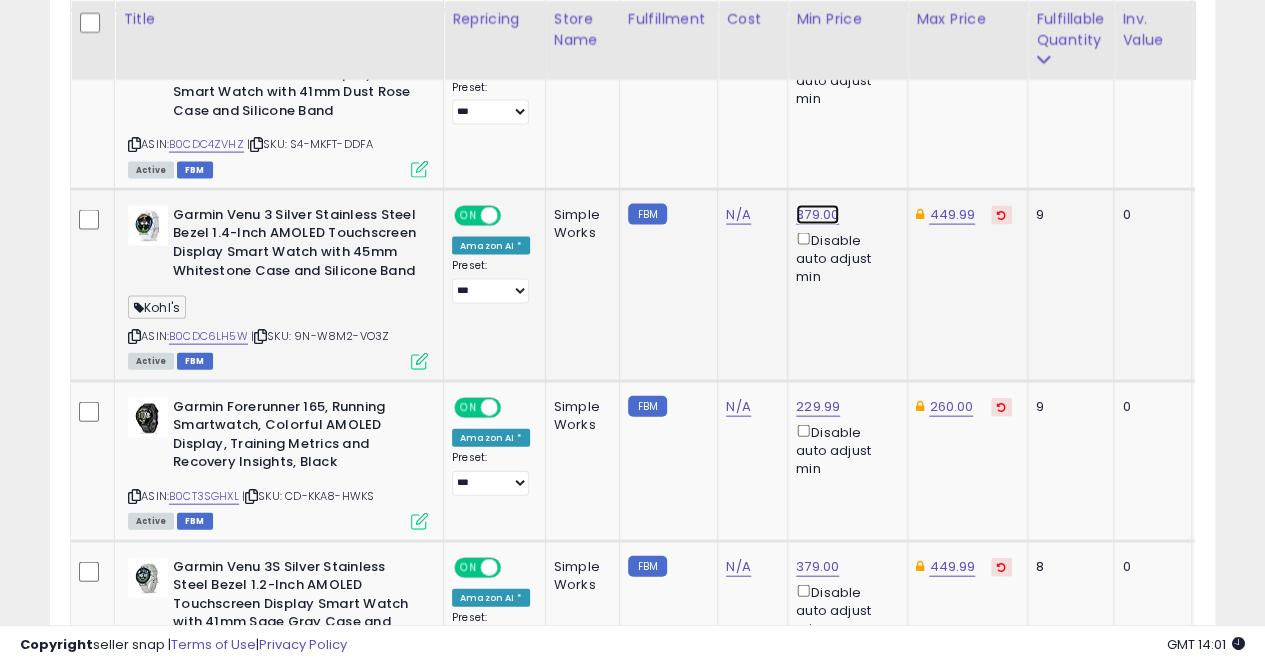 click on "379.00" at bounding box center [813, -883] 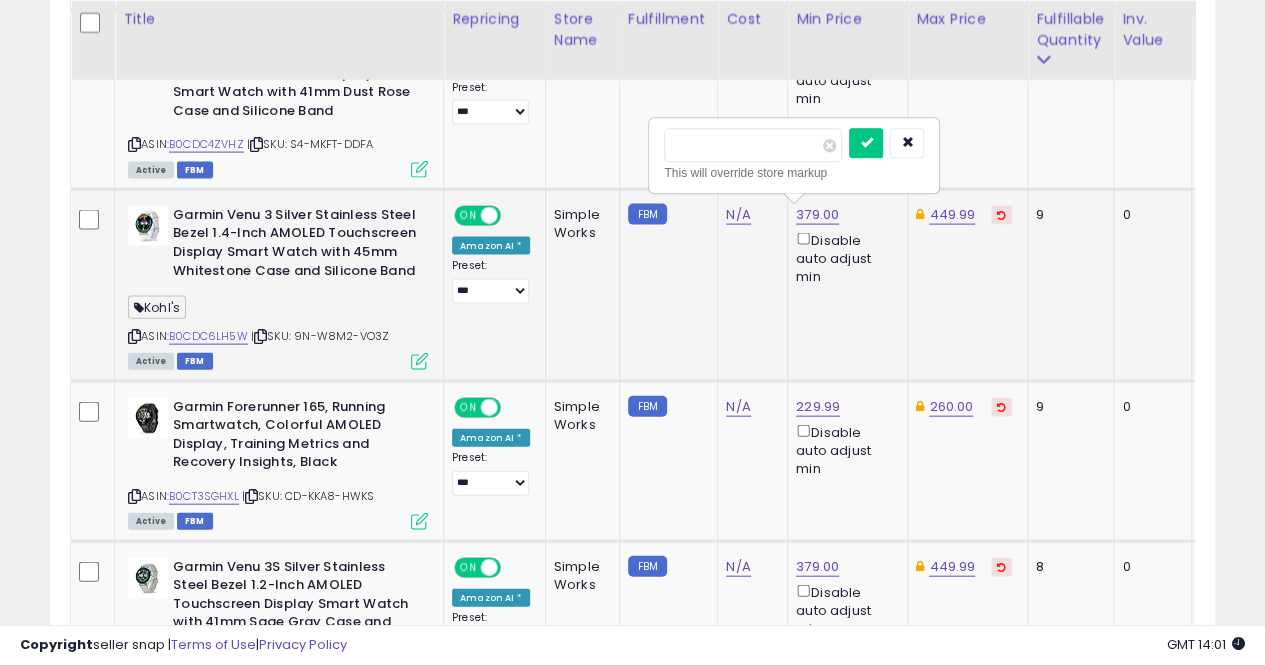 type on "*" 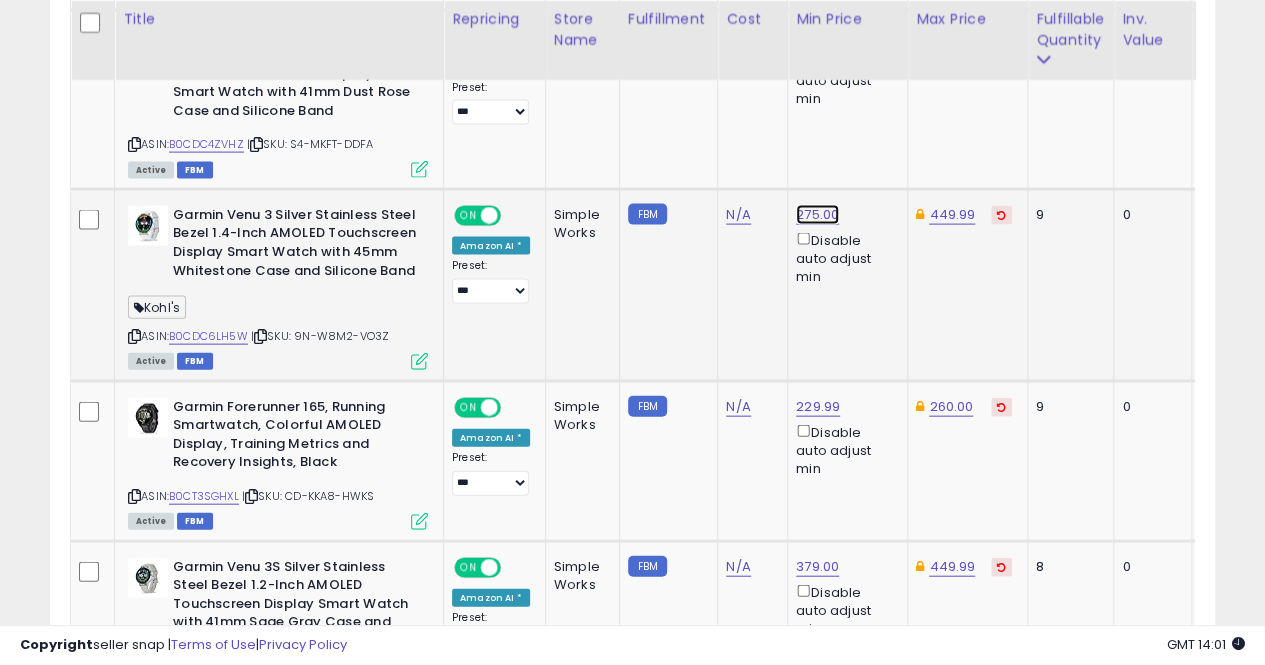 click on "275.00" at bounding box center (817, 215) 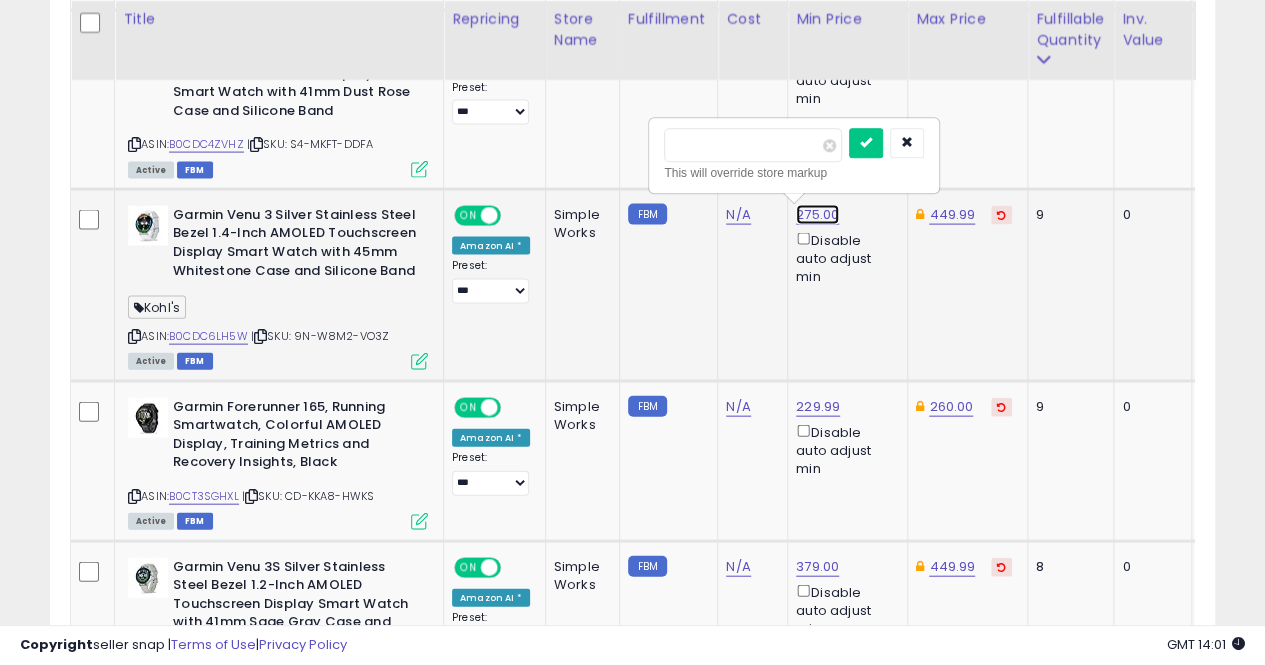 click on "275.00" at bounding box center [817, 215] 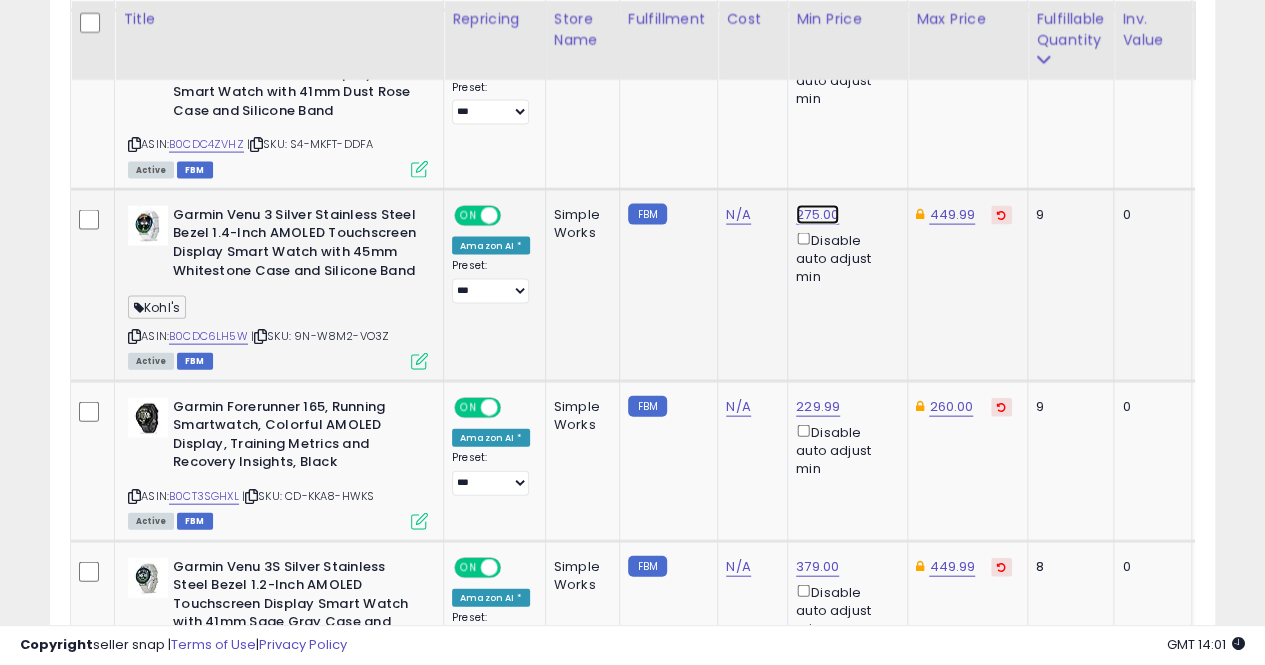 click on "275.00" at bounding box center (813, -883) 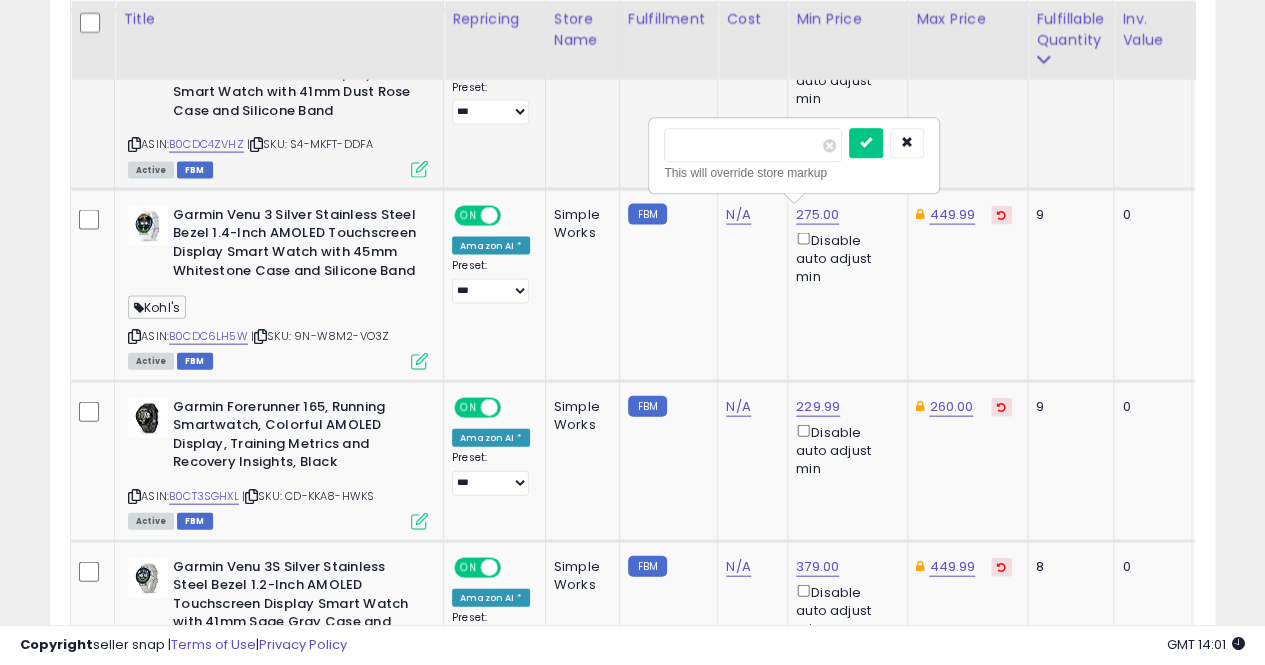 drag, startPoint x: 728, startPoint y: 147, endPoint x: 603, endPoint y: 139, distance: 125.25574 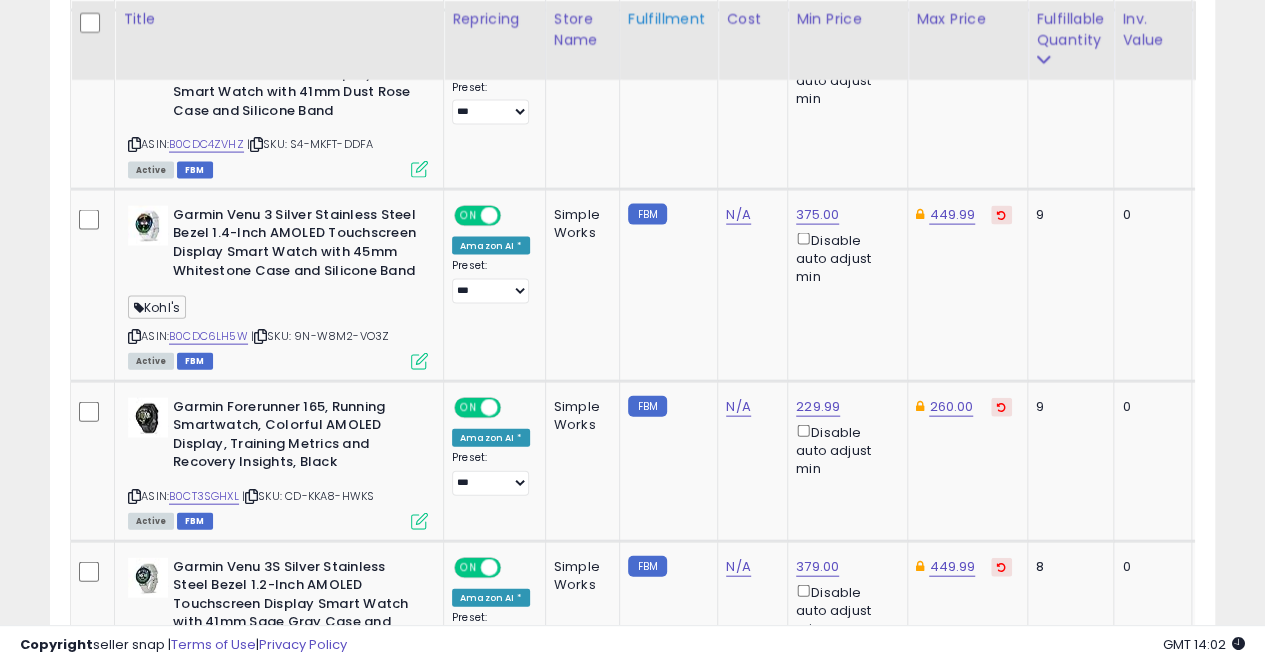 scroll, scrollTop: 1687, scrollLeft: 0, axis: vertical 